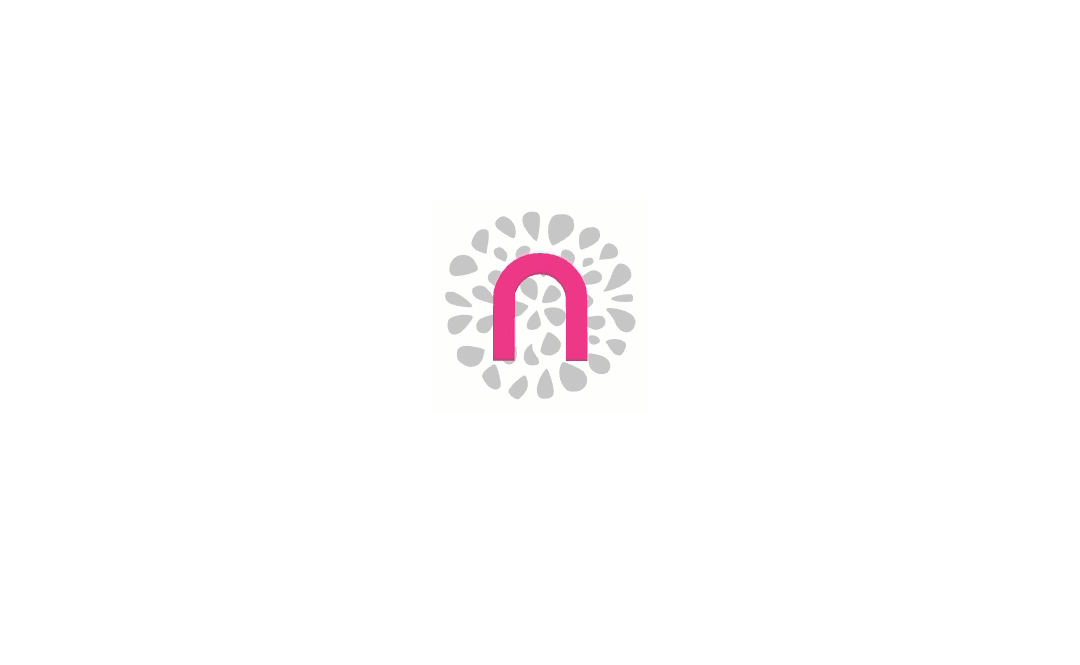 scroll, scrollTop: 0, scrollLeft: 0, axis: both 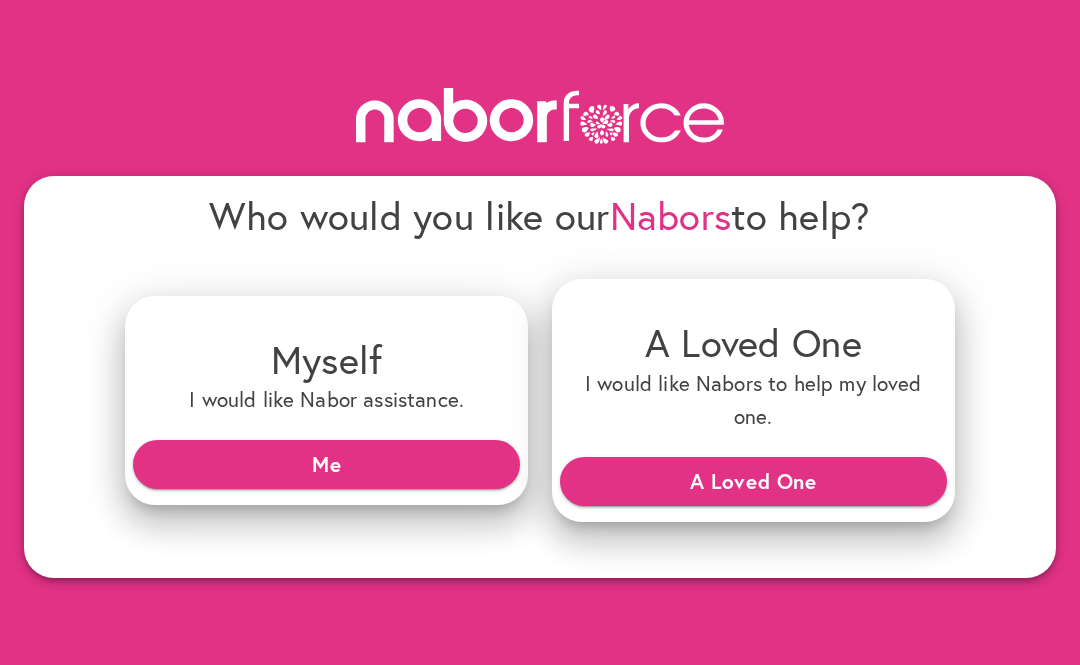 click on "A Loved One" at bounding box center [753, 481] 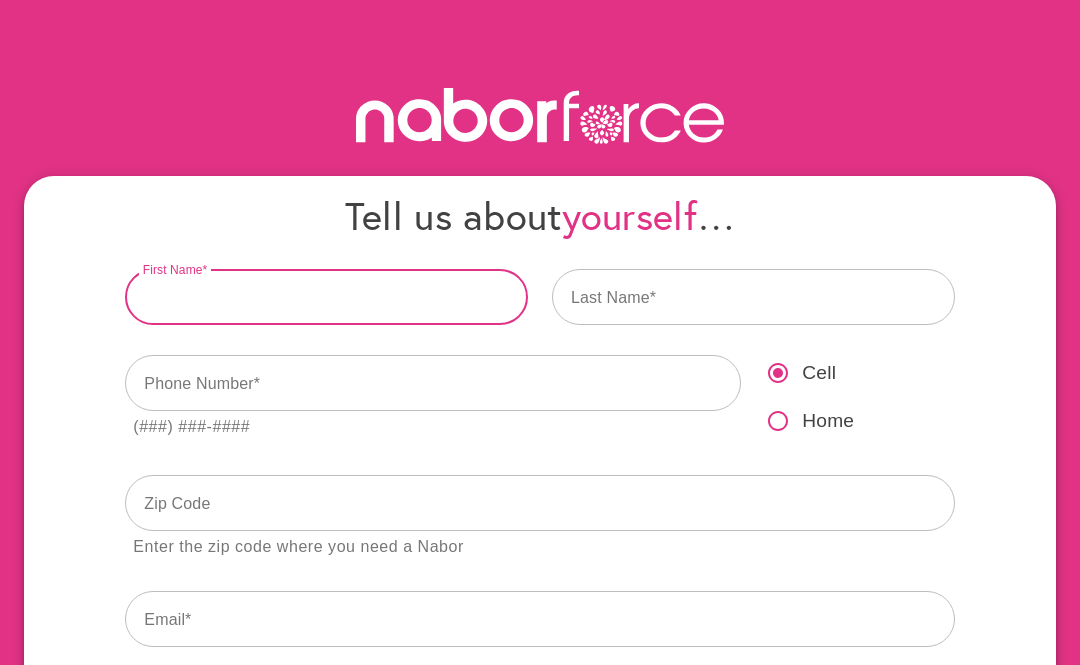 click at bounding box center [326, 297] 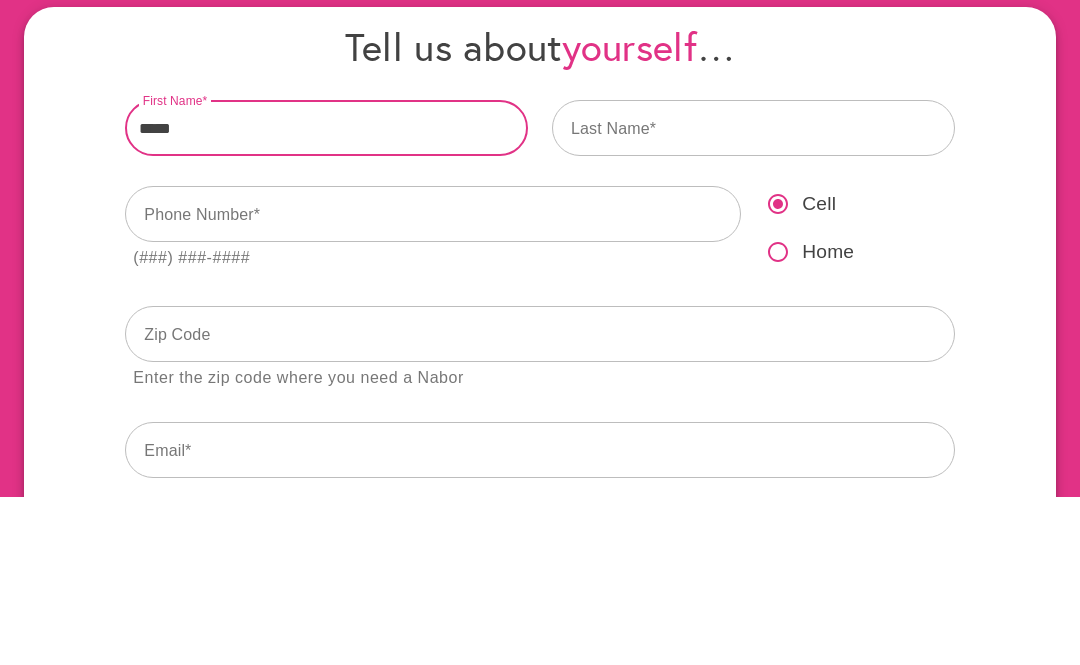 type on "*****" 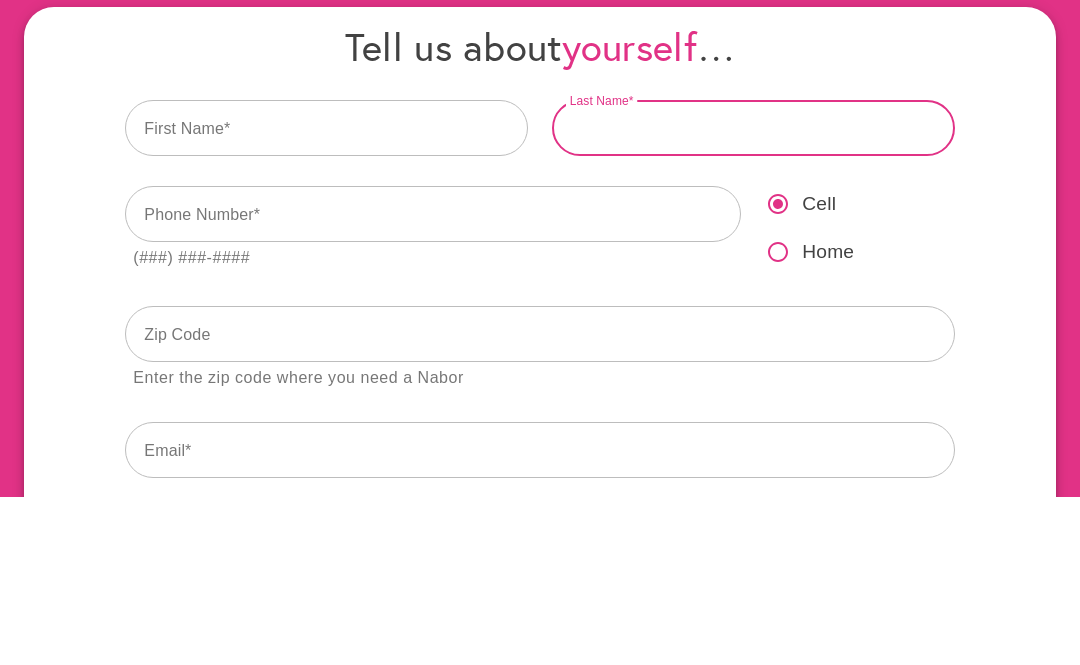 click at bounding box center (753, 297) 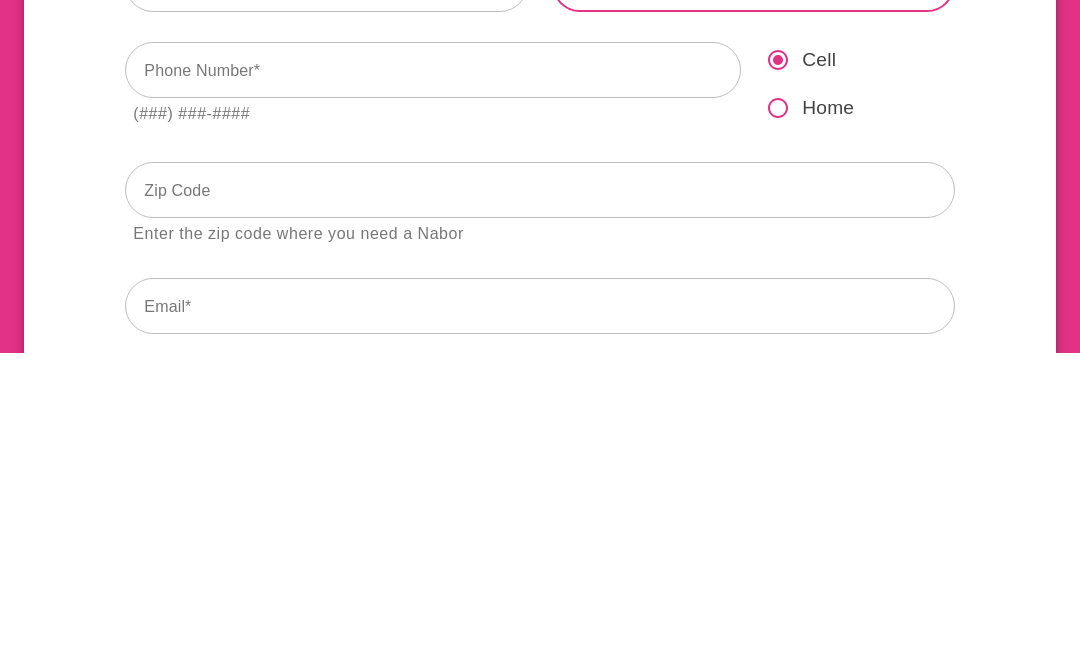 type on "******" 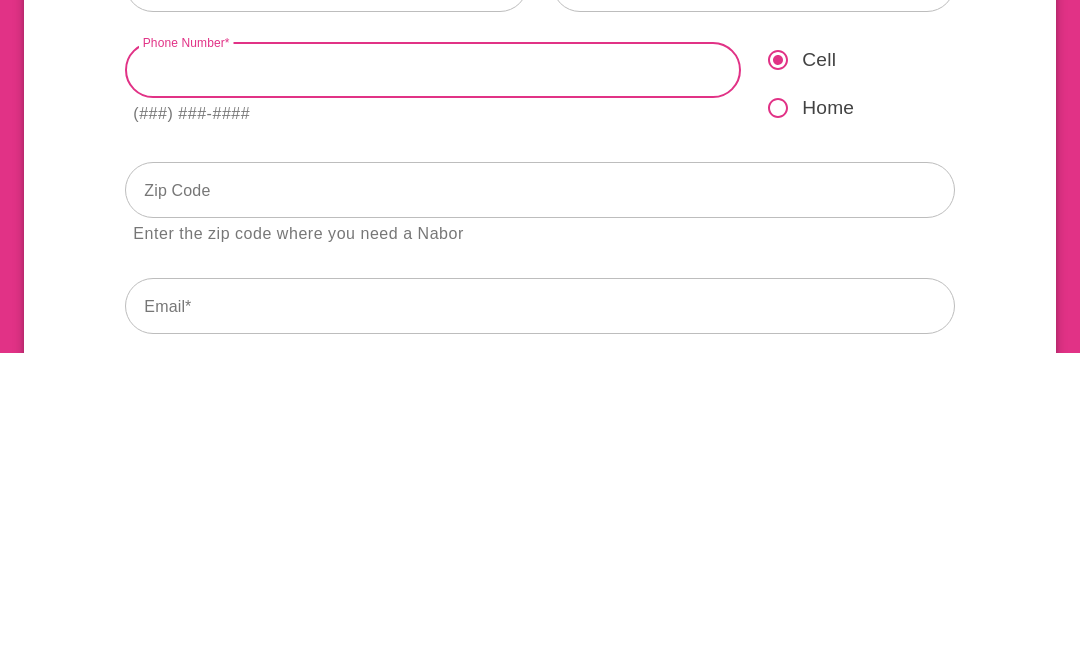 click at bounding box center (433, 383) 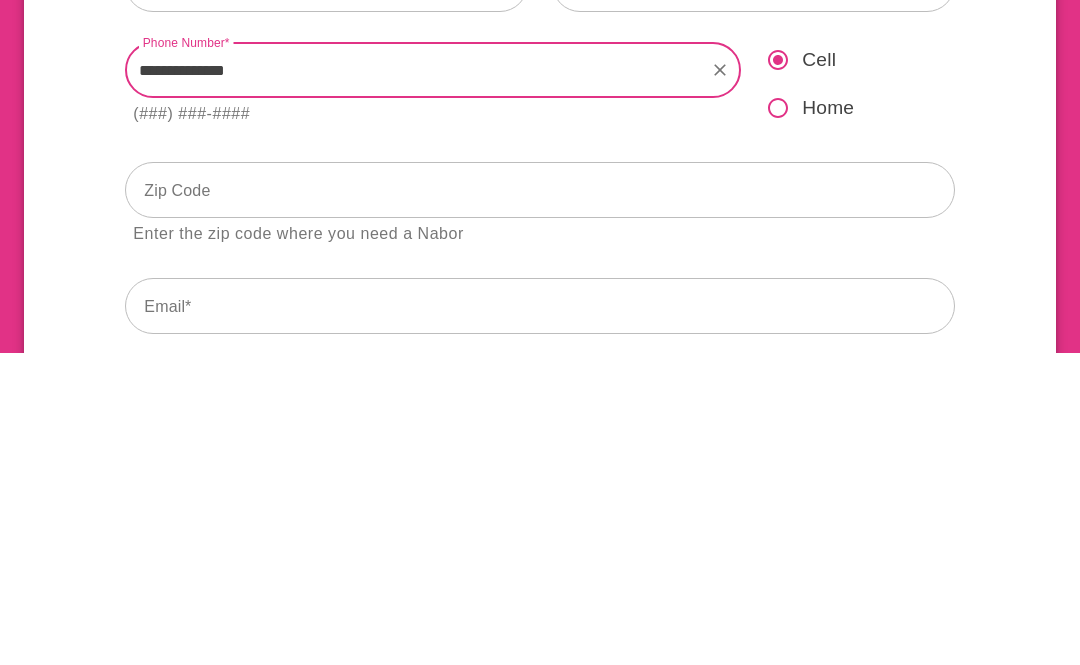 type on "**********" 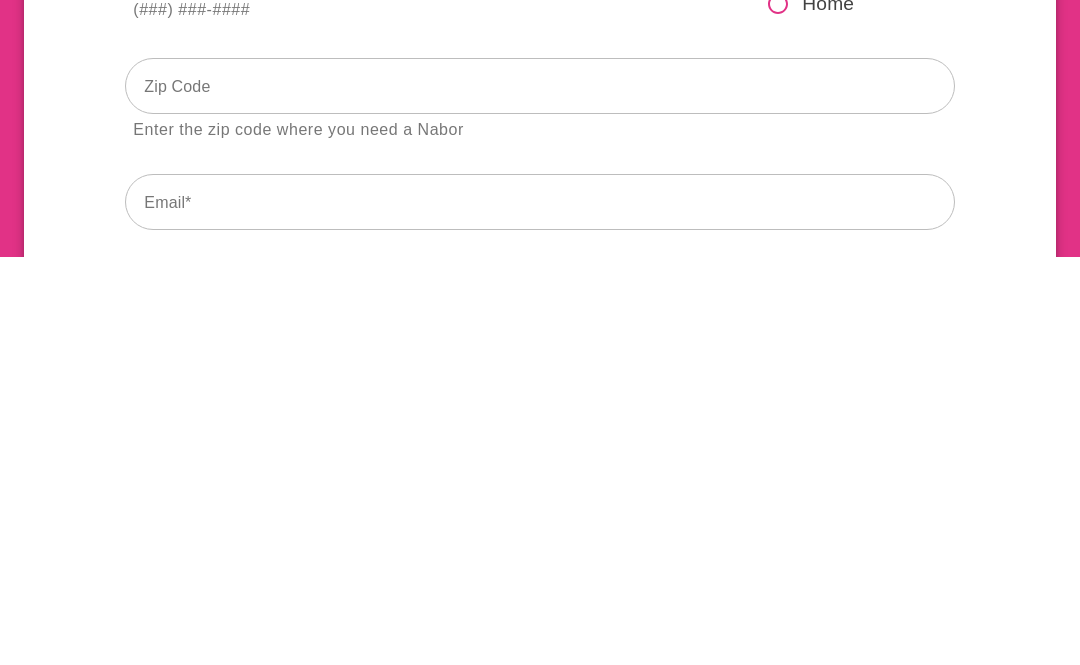 scroll, scrollTop: 17, scrollLeft: 0, axis: vertical 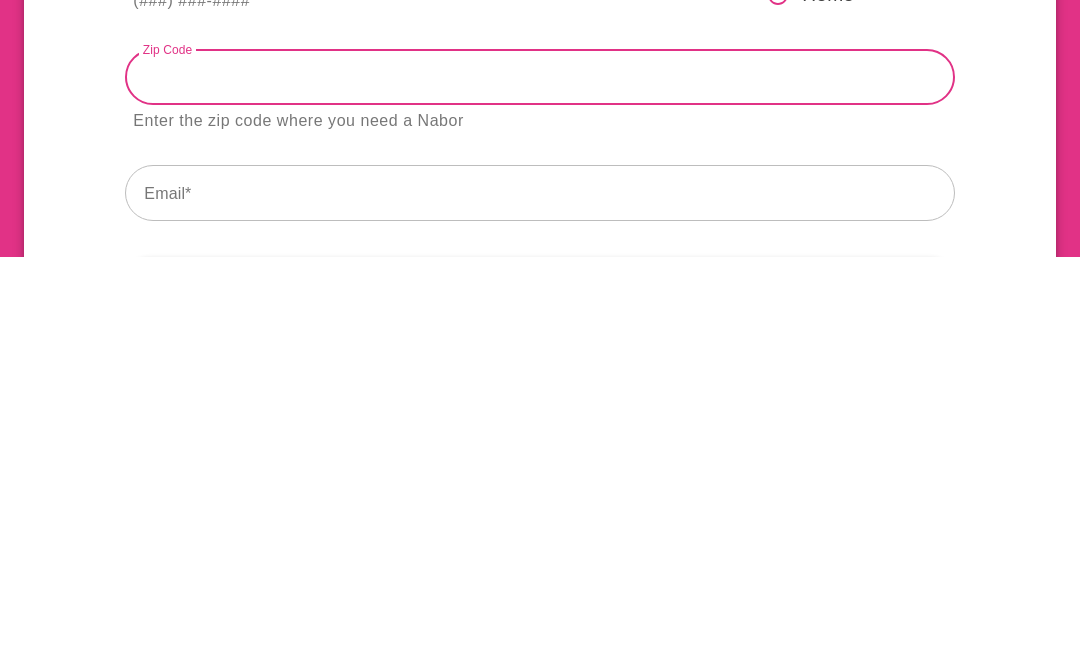 click at bounding box center [539, 486] 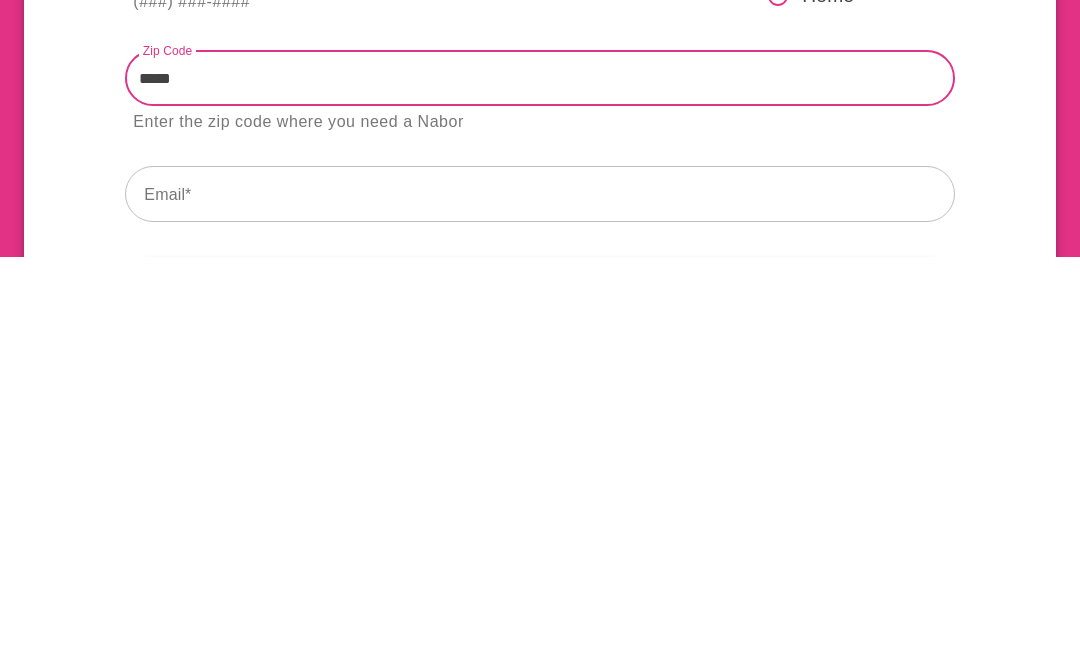 type on "*****" 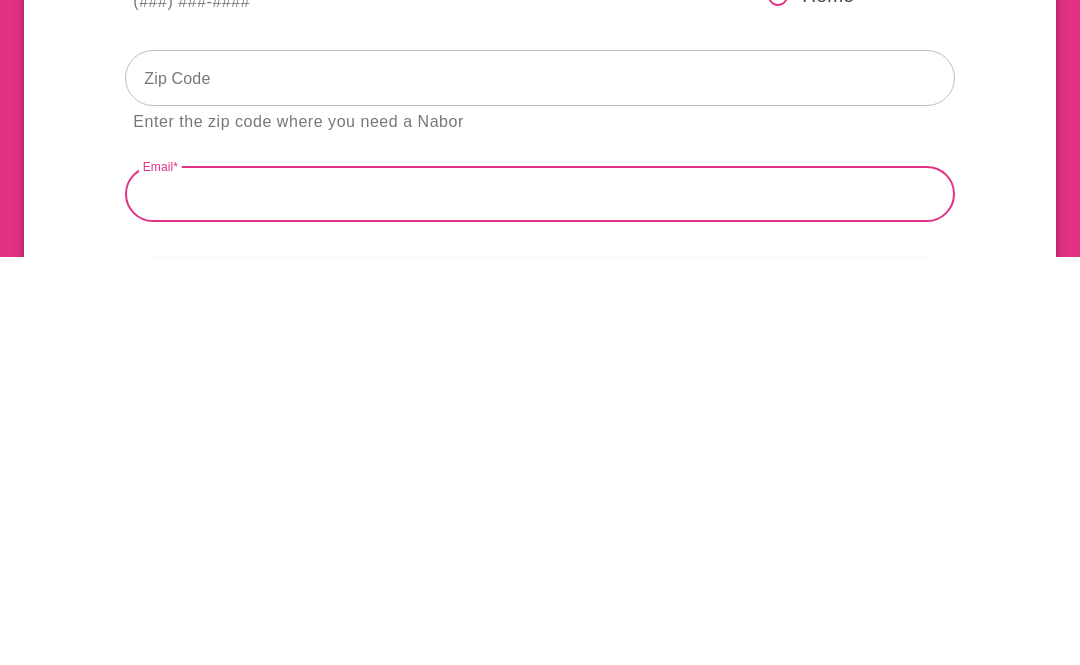 click at bounding box center [539, 602] 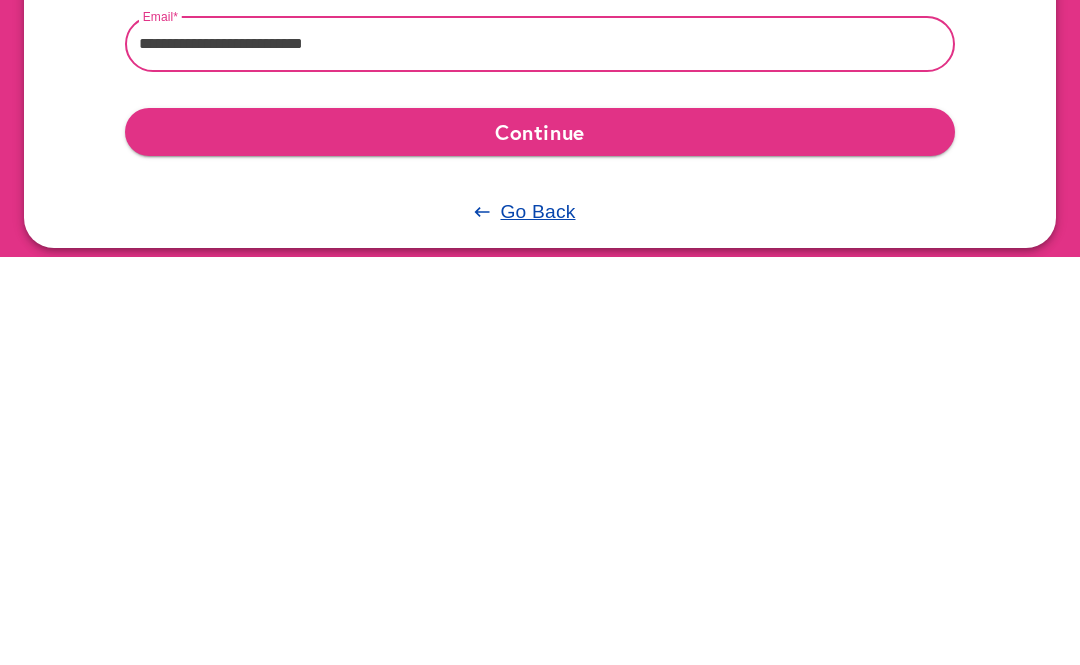 scroll, scrollTop: 196, scrollLeft: 0, axis: vertical 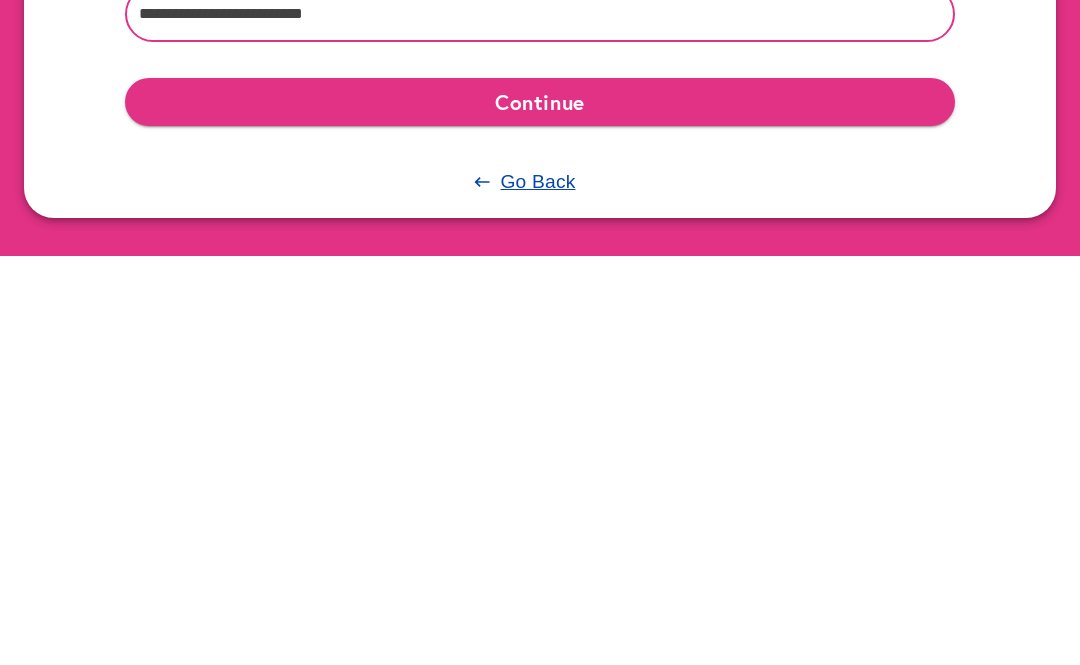type on "**********" 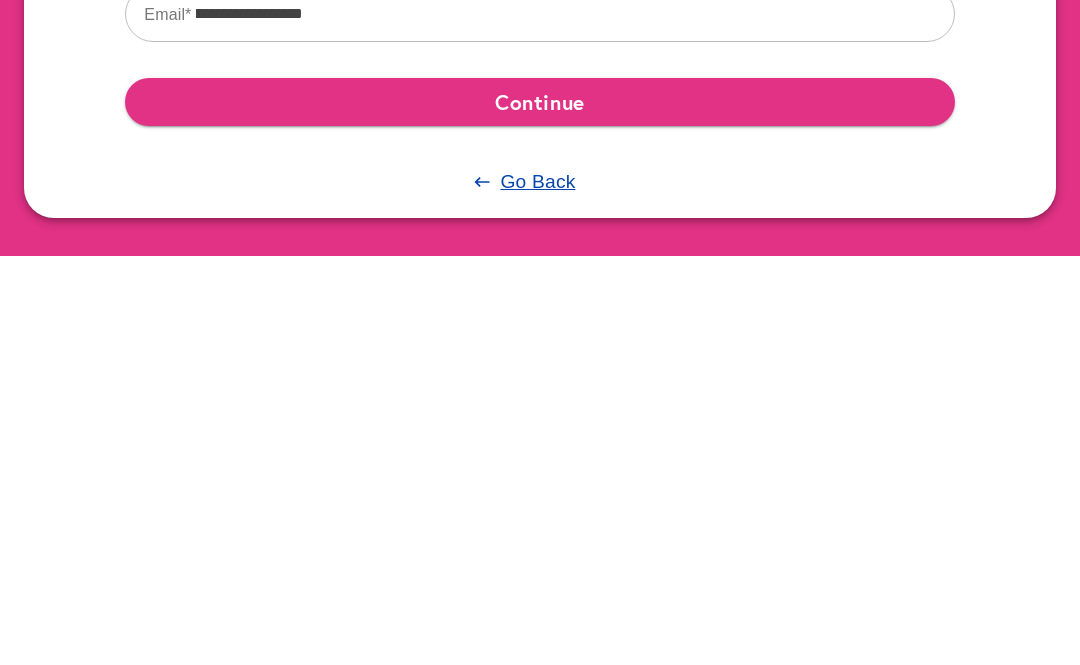 click on "Continue" at bounding box center [539, 511] 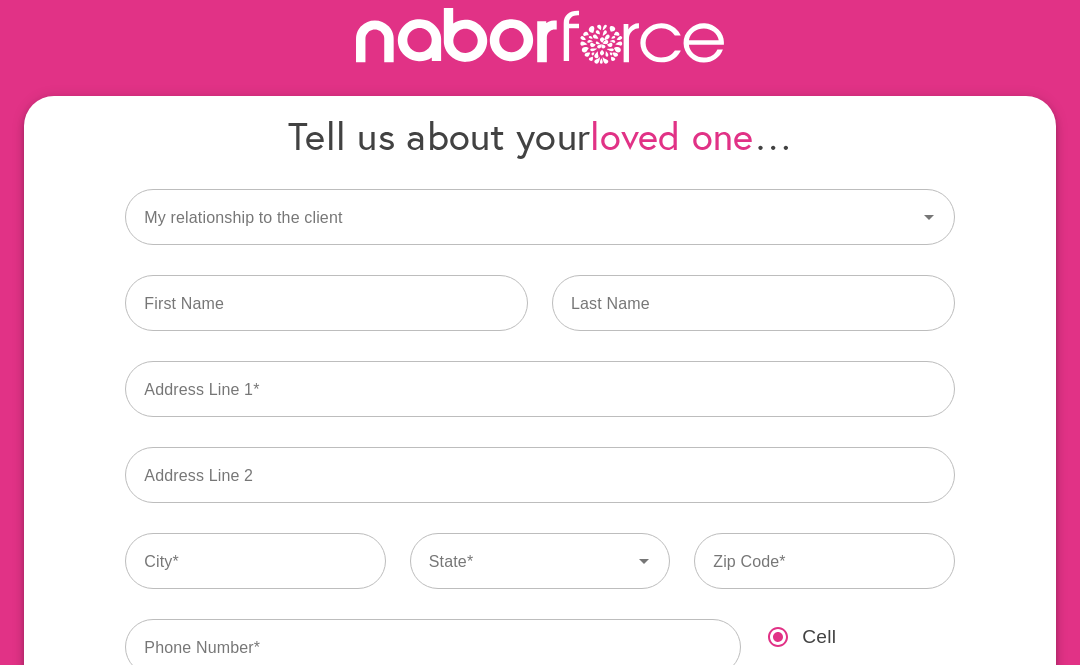 scroll, scrollTop: 84, scrollLeft: 0, axis: vertical 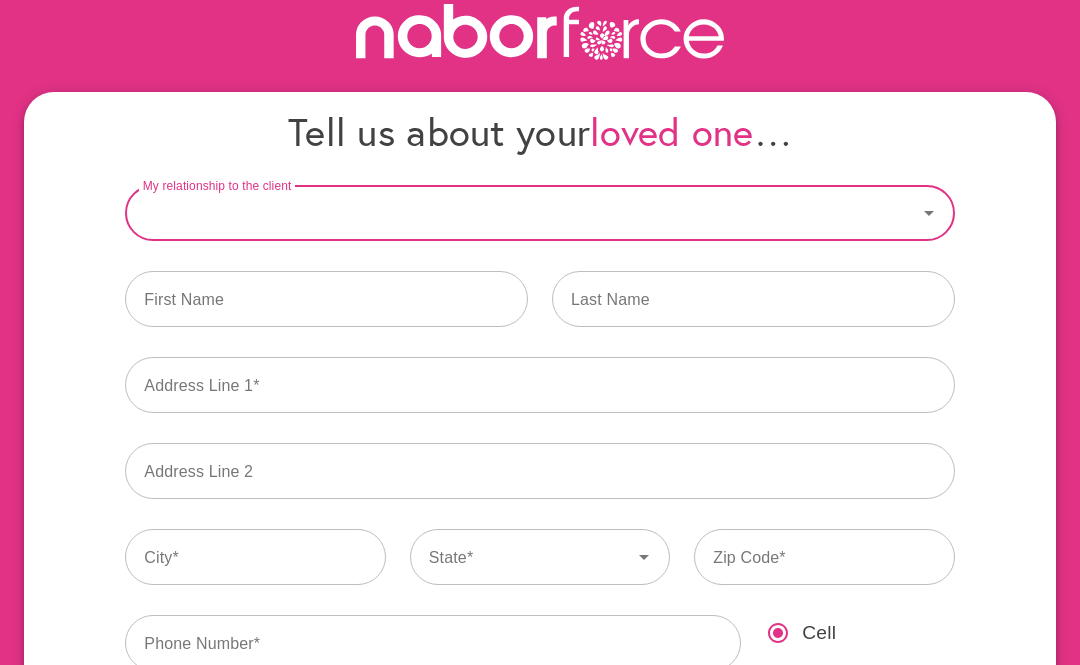 click on "My relationship to the client" at bounding box center [520, 213] 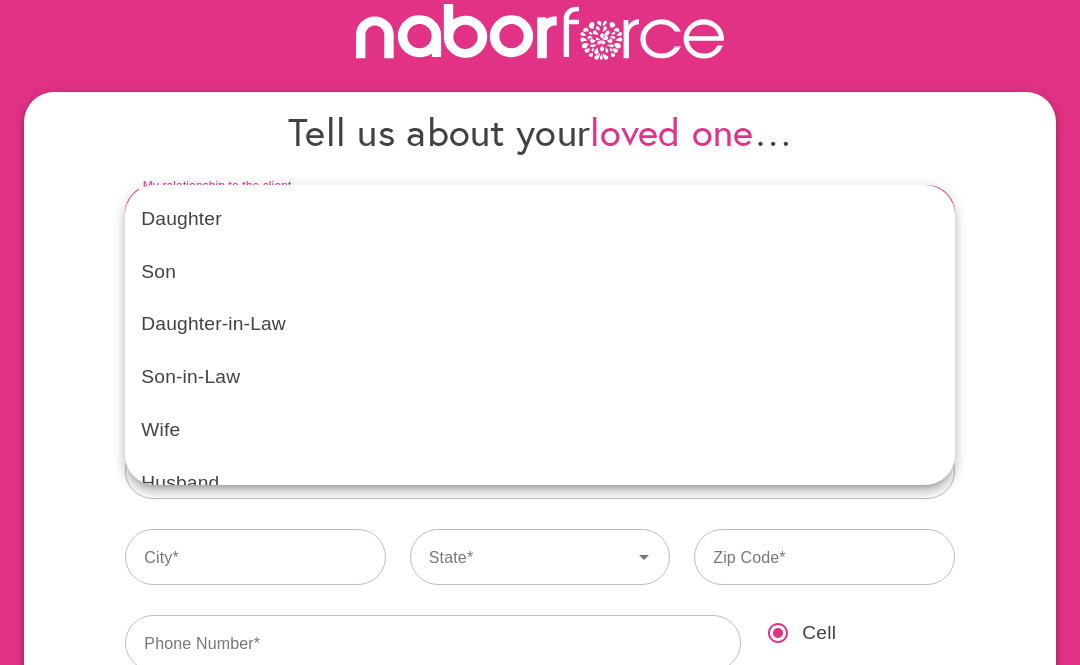 scroll, scrollTop: 0, scrollLeft: 0, axis: both 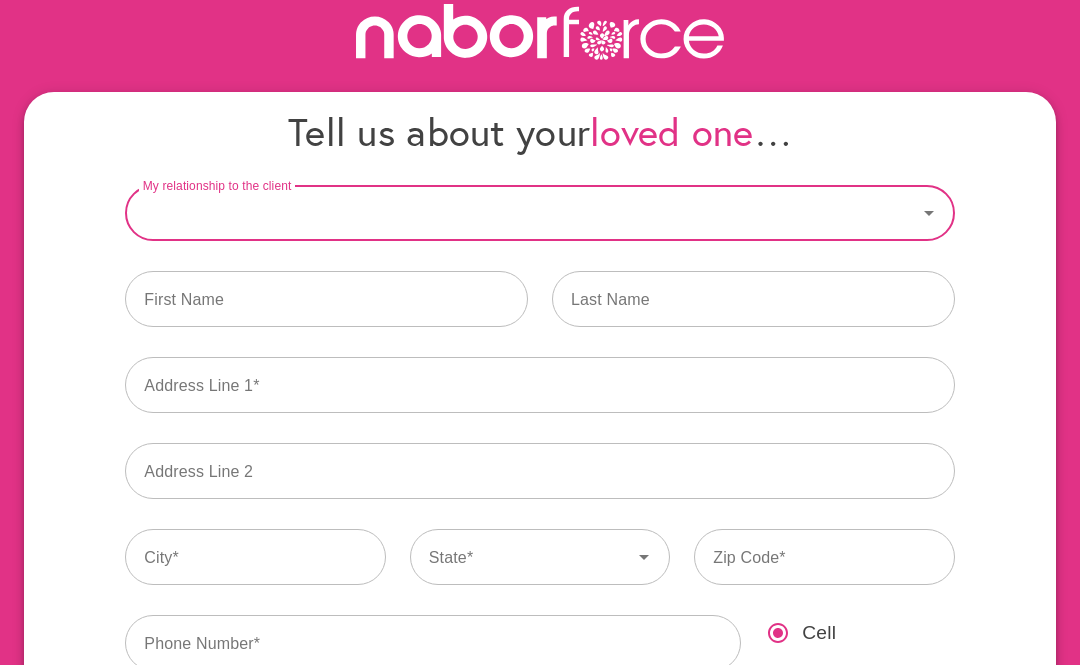 click on "My relationship to the client" at bounding box center [520, 213] 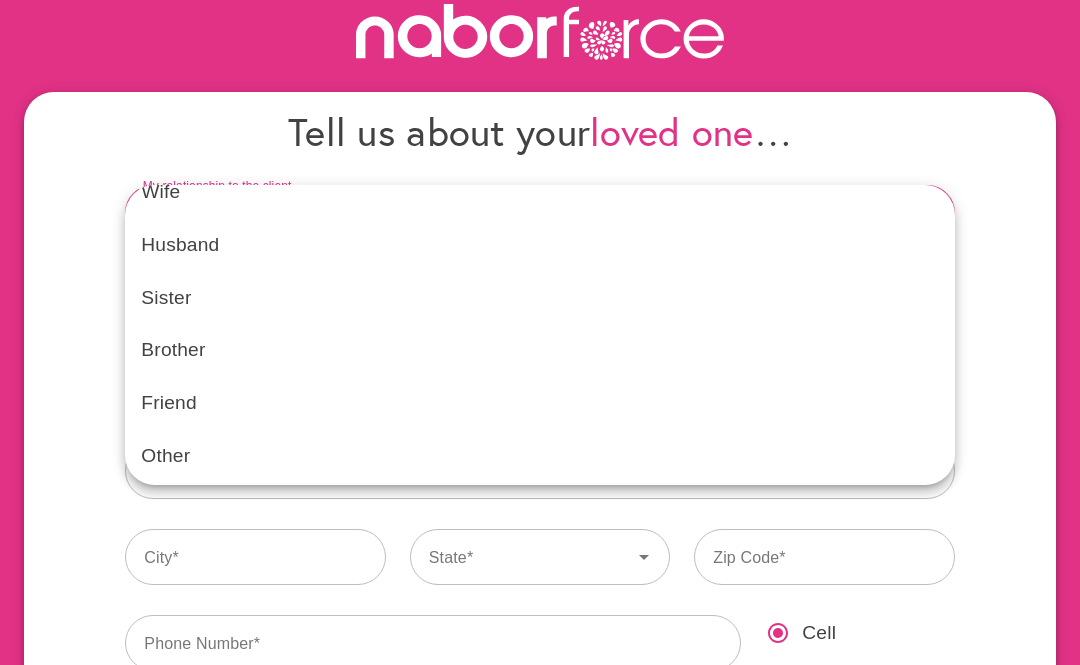 scroll, scrollTop: 236, scrollLeft: 0, axis: vertical 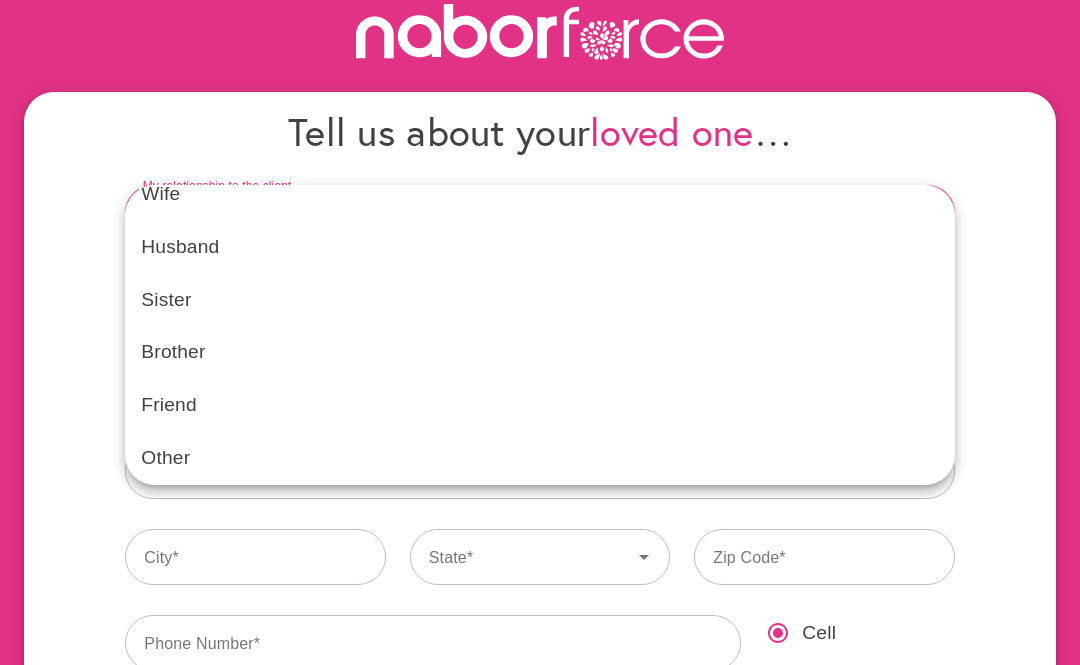 click on "Other" at bounding box center [539, 458] 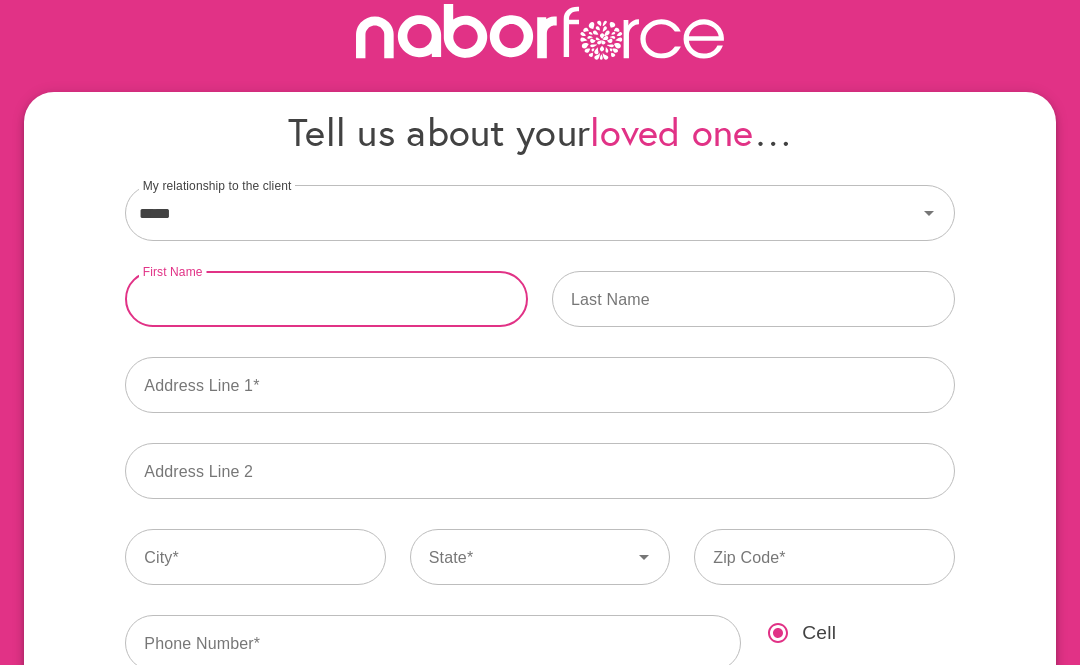 click at bounding box center [326, 299] 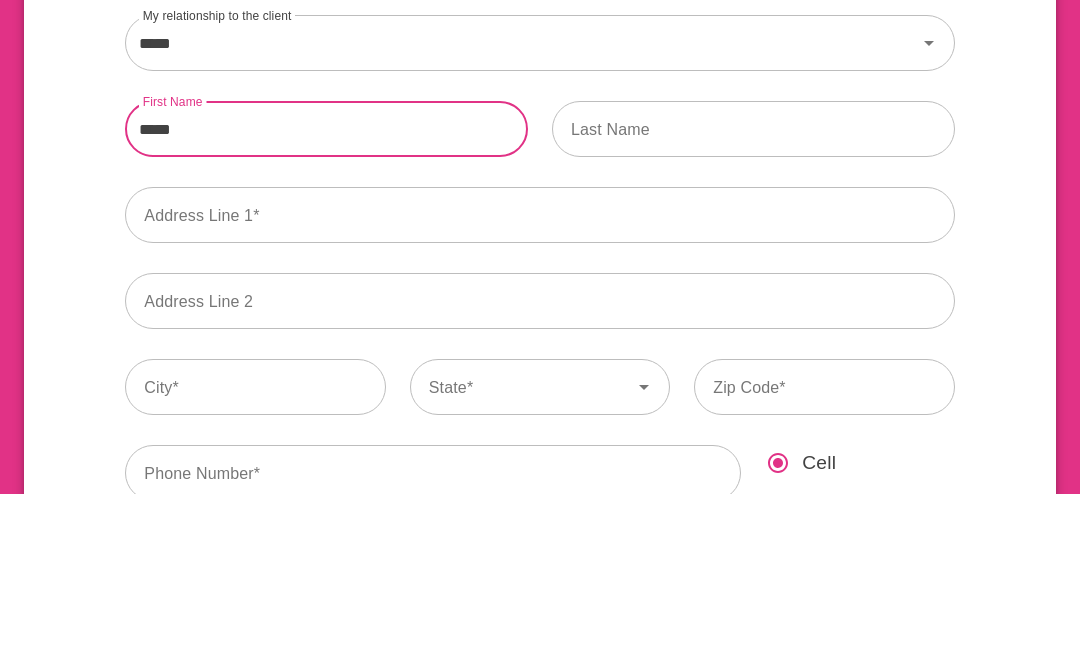 type on "*****" 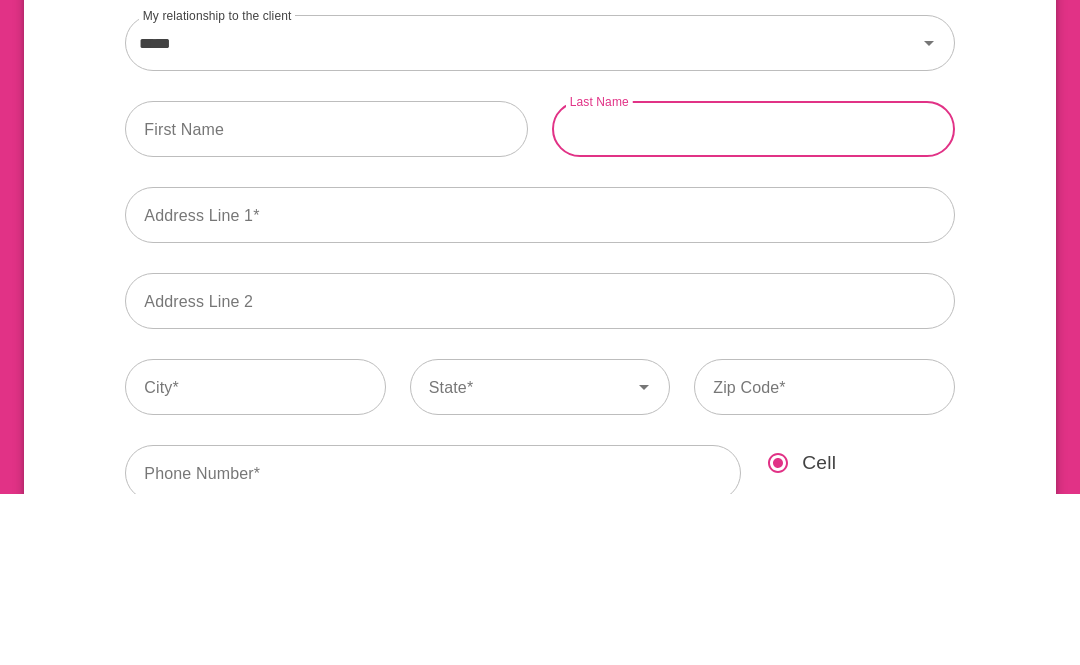 click at bounding box center [753, 300] 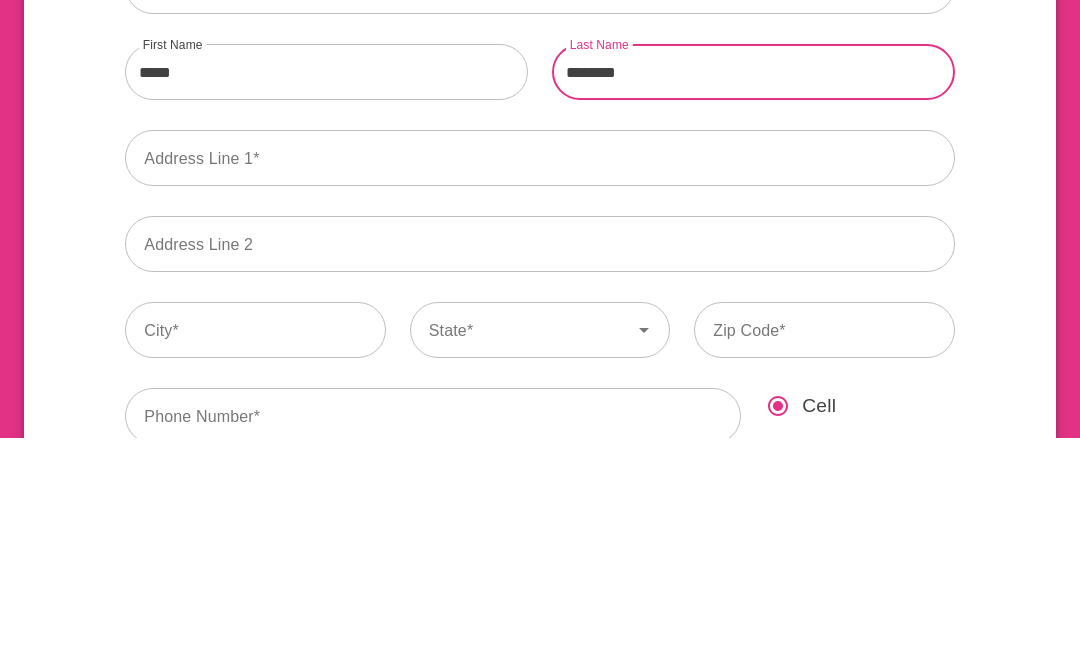 type on "********" 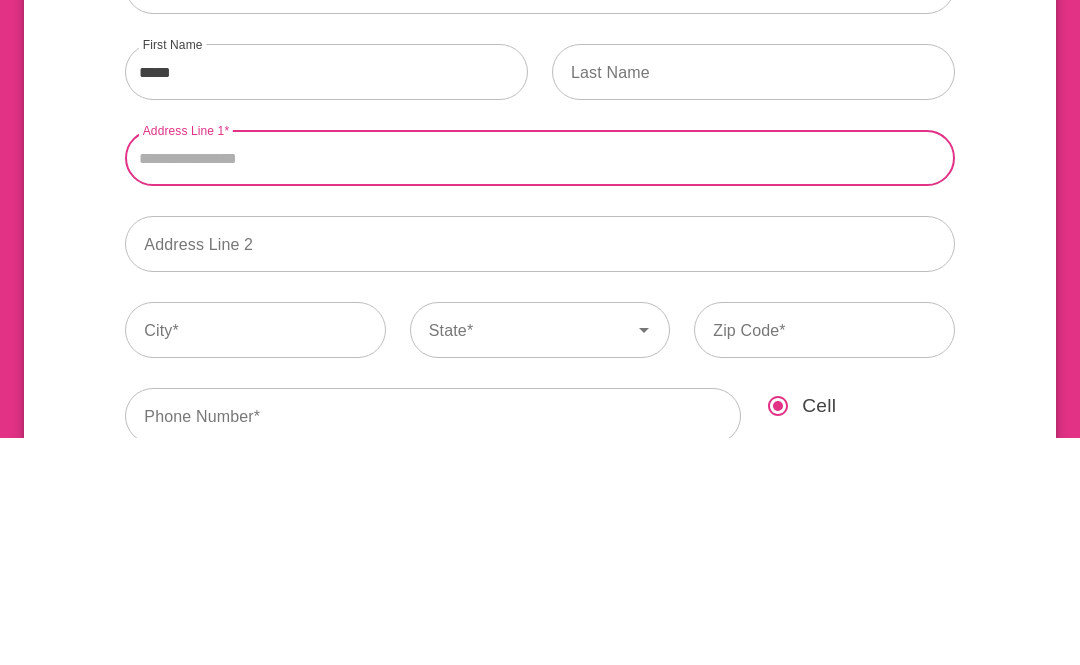 click on "Address Line 1" at bounding box center [539, 386] 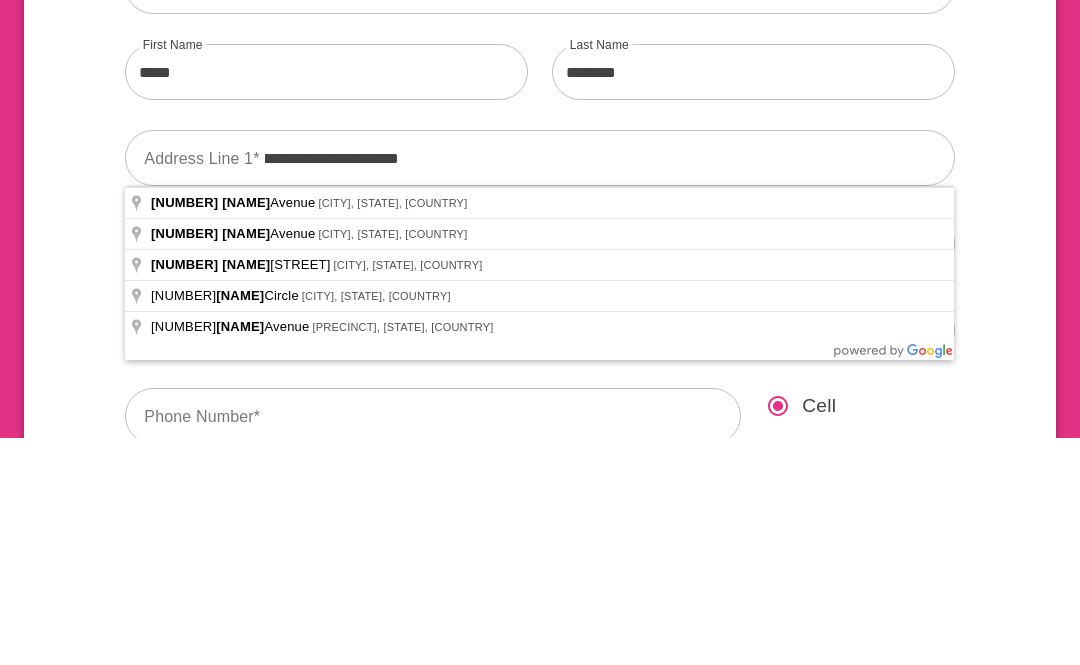 scroll, scrollTop: 311, scrollLeft: 0, axis: vertical 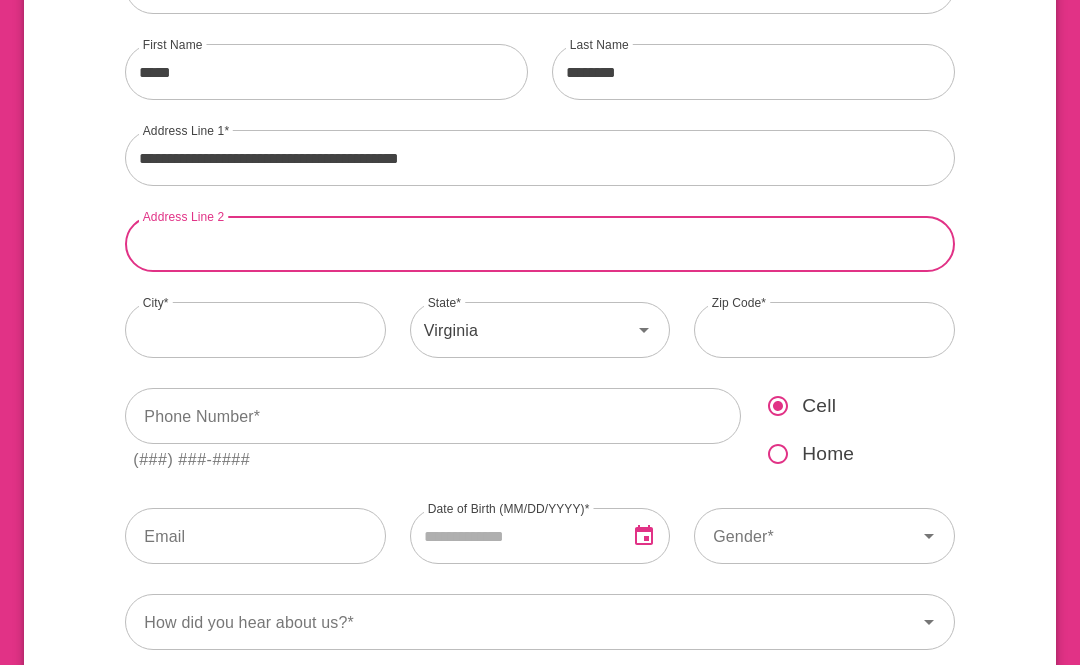 type on "**********" 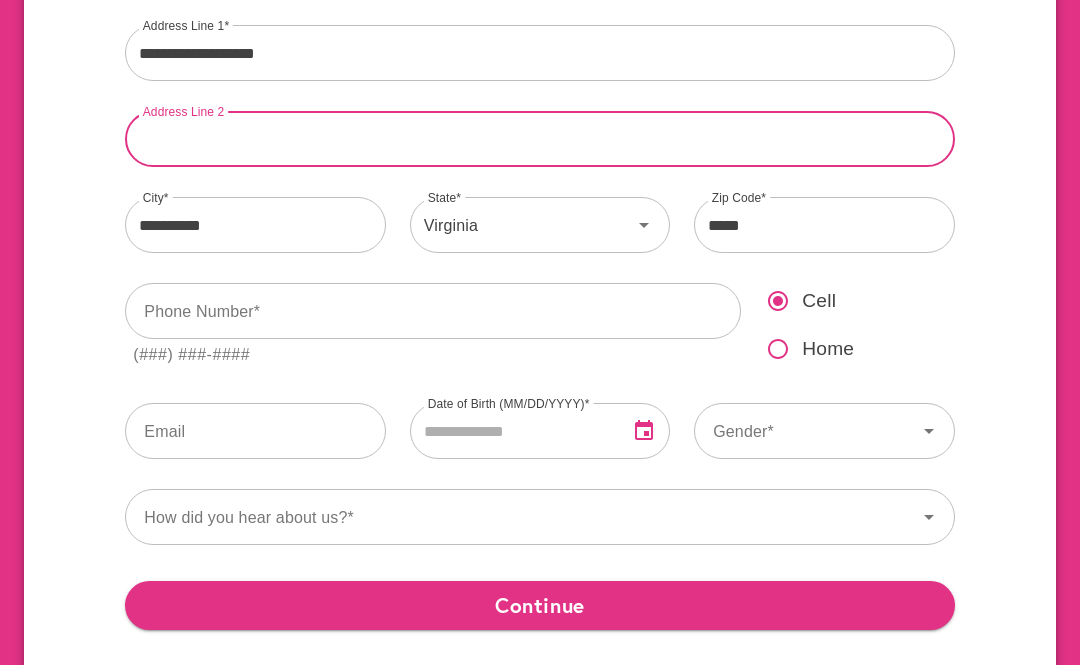 scroll, scrollTop: 415, scrollLeft: 0, axis: vertical 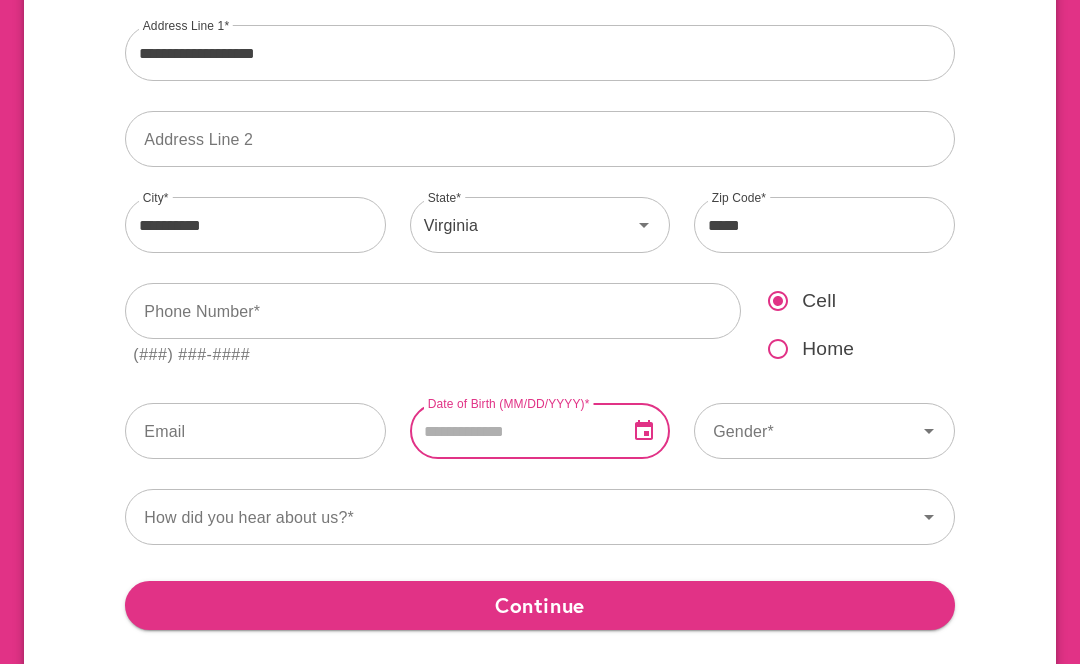 click at bounding box center [511, 432] 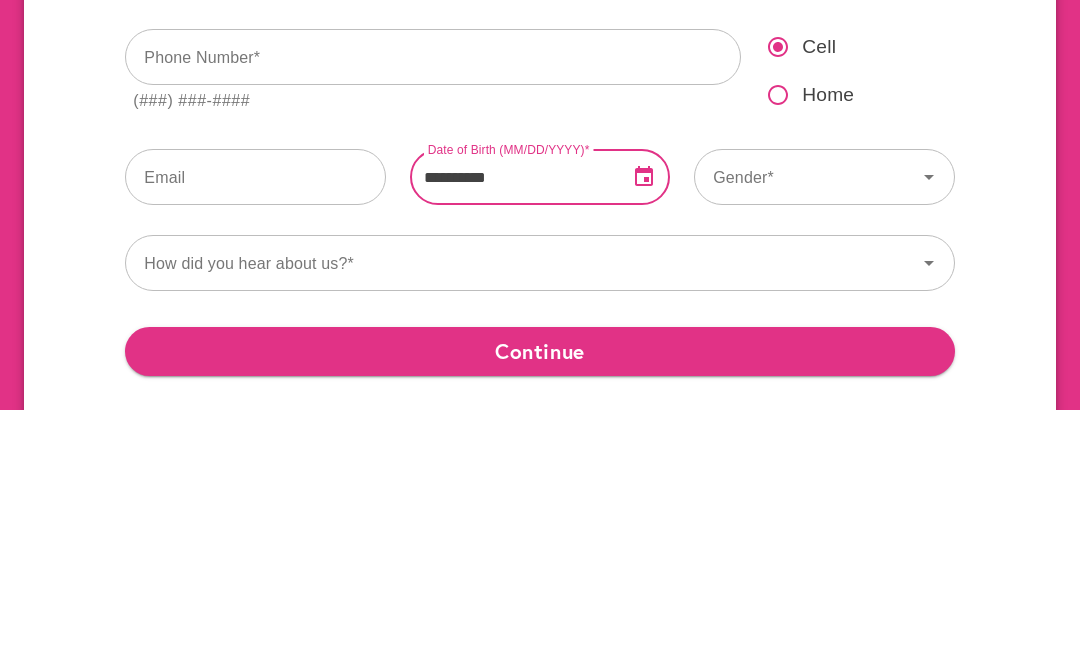 type on "**********" 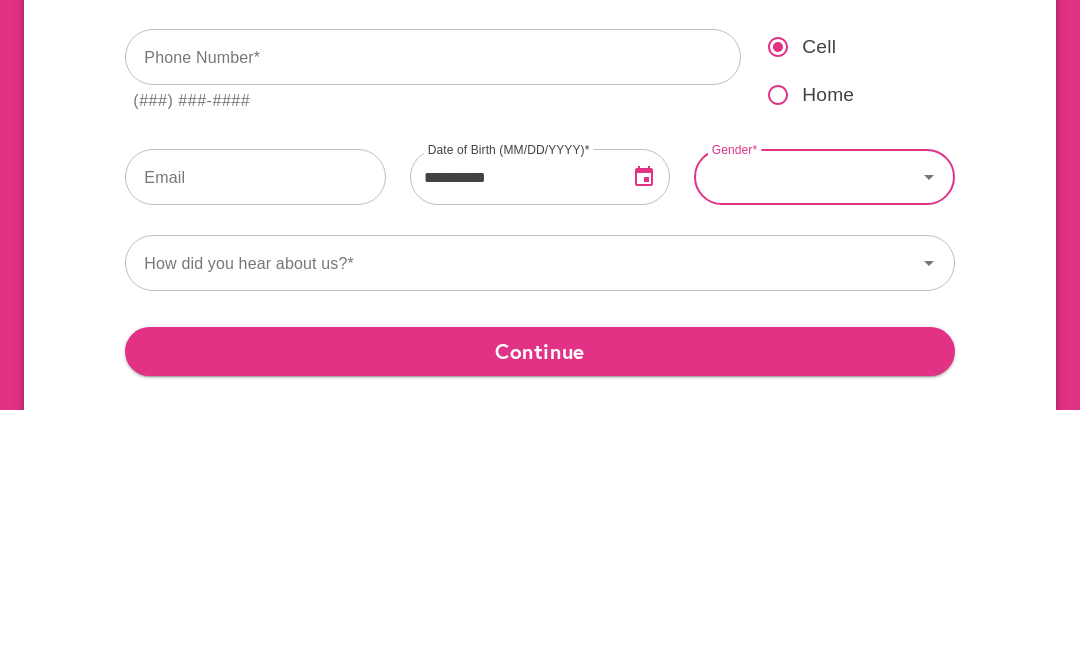 click on "Gender" at bounding box center (805, 432) 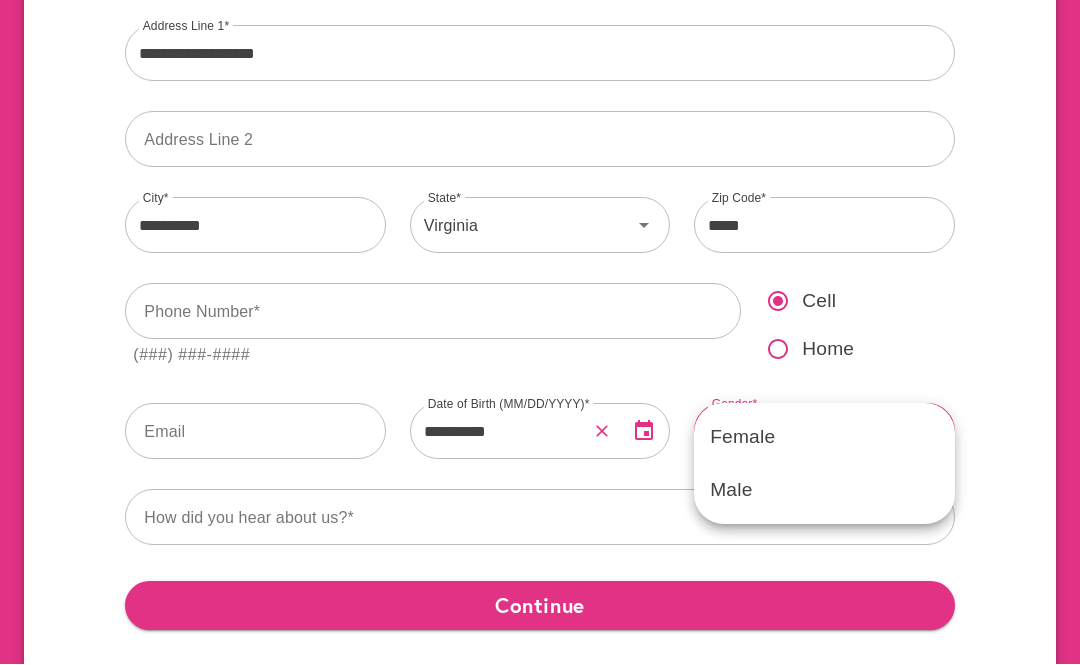 click on "Female" at bounding box center [824, 438] 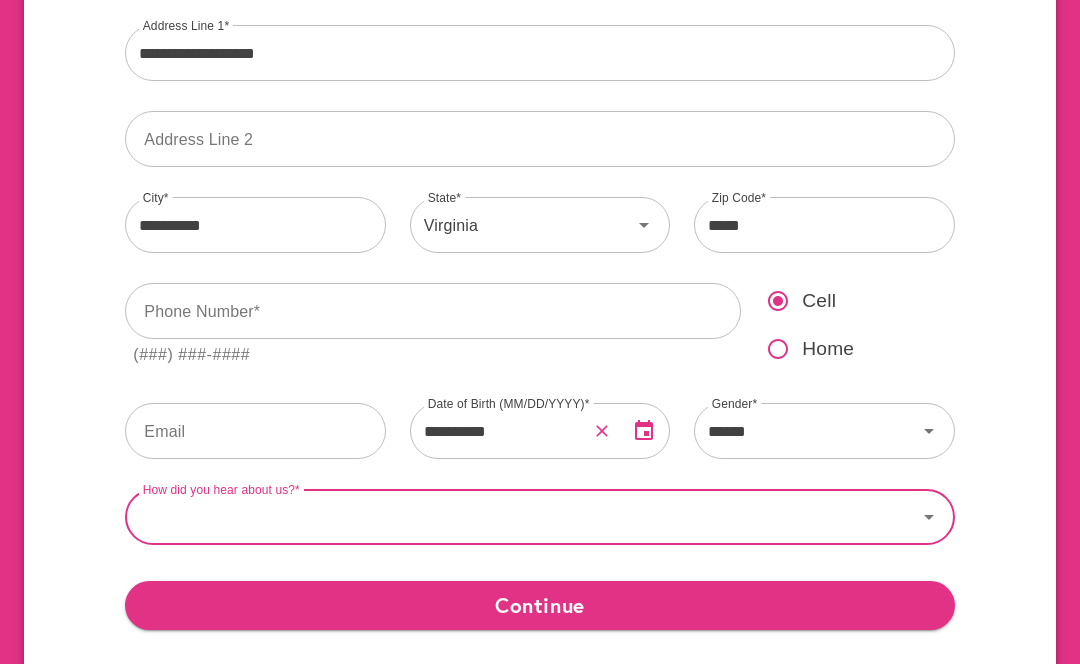 click on "How did you hear about us?" at bounding box center [520, 518] 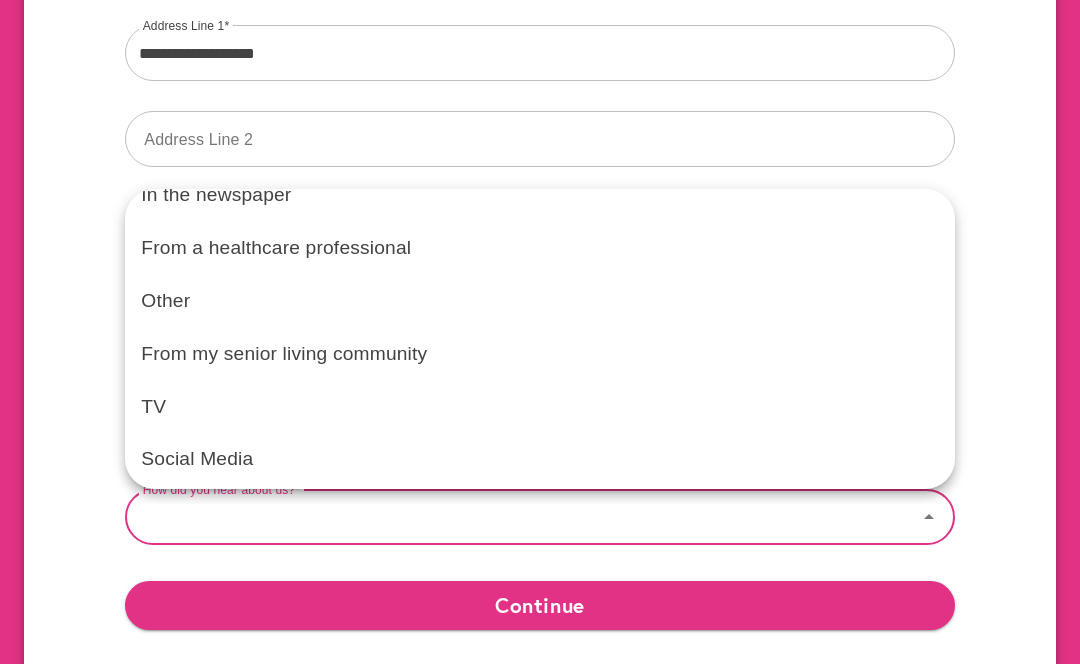 scroll, scrollTop: 132, scrollLeft: 0, axis: vertical 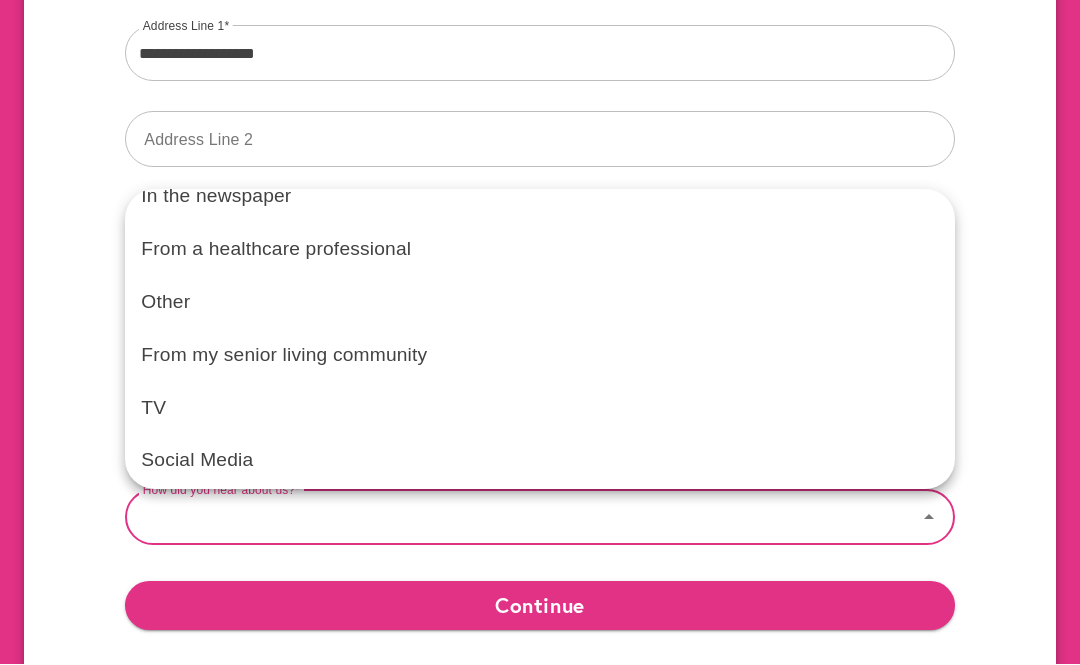 click on "Other" at bounding box center [539, 303] 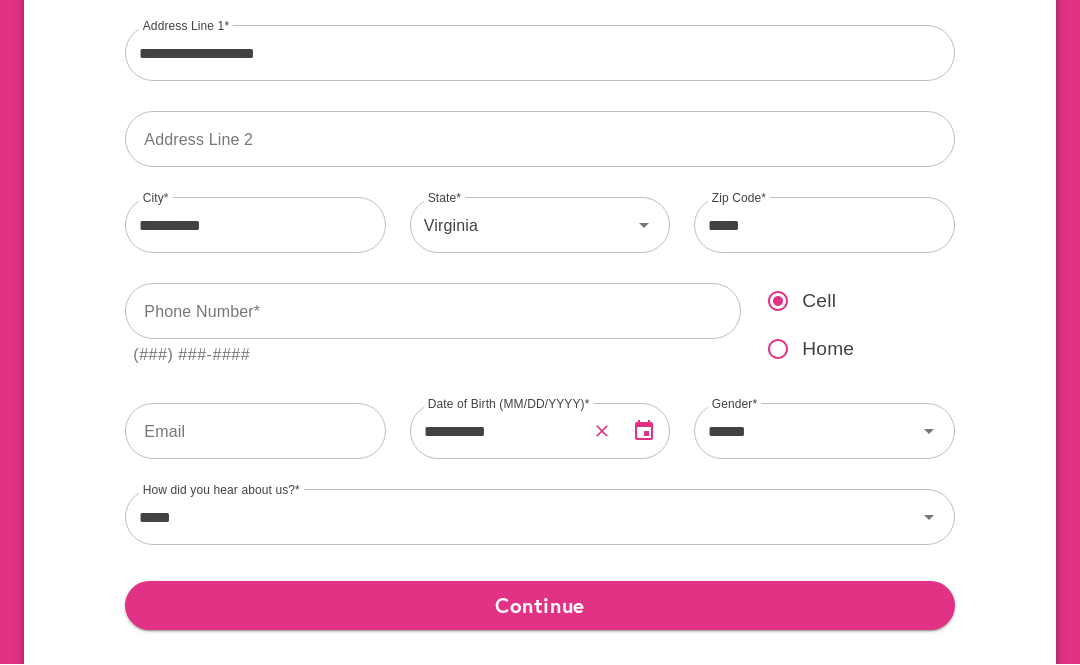 click on "Continue" at bounding box center [539, 606] 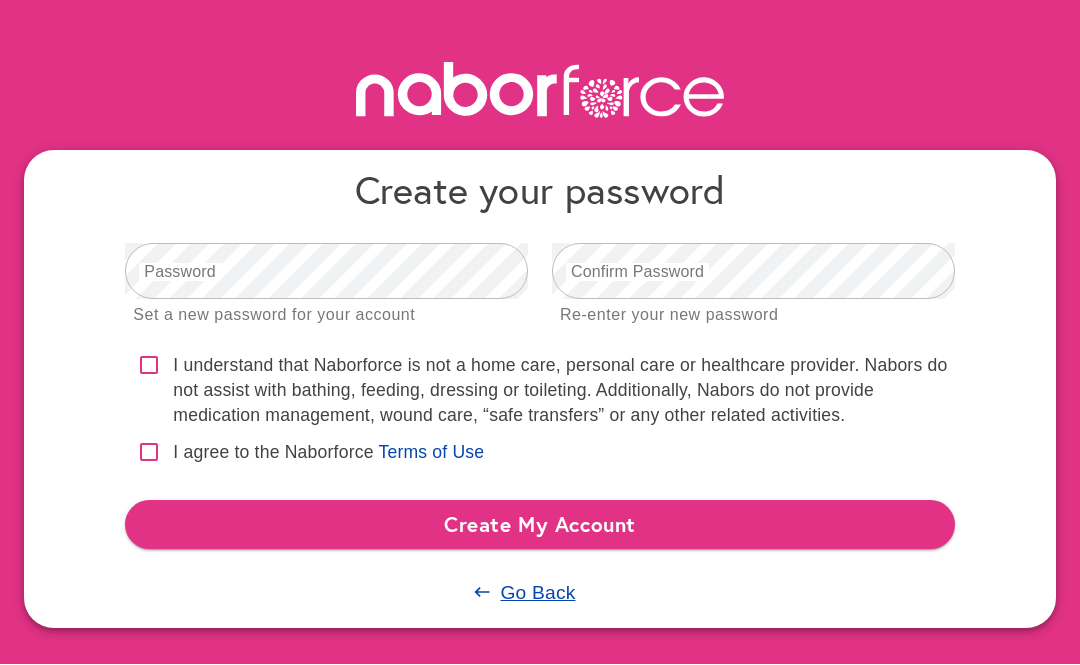 scroll, scrollTop: 27, scrollLeft: 0, axis: vertical 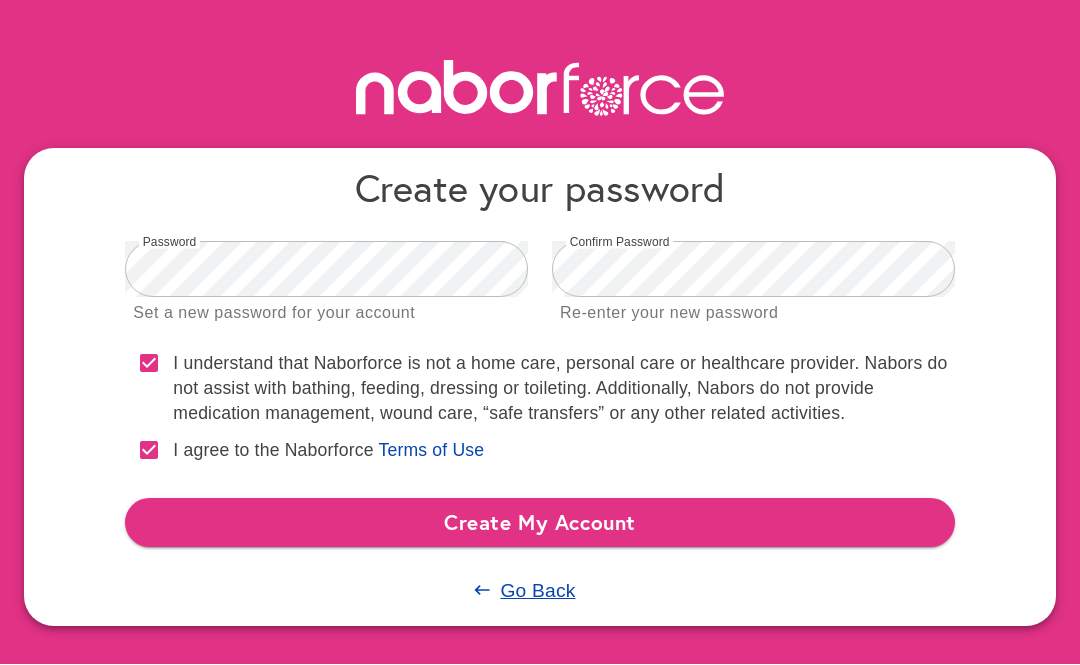 click on "Create My Account" at bounding box center (539, 523) 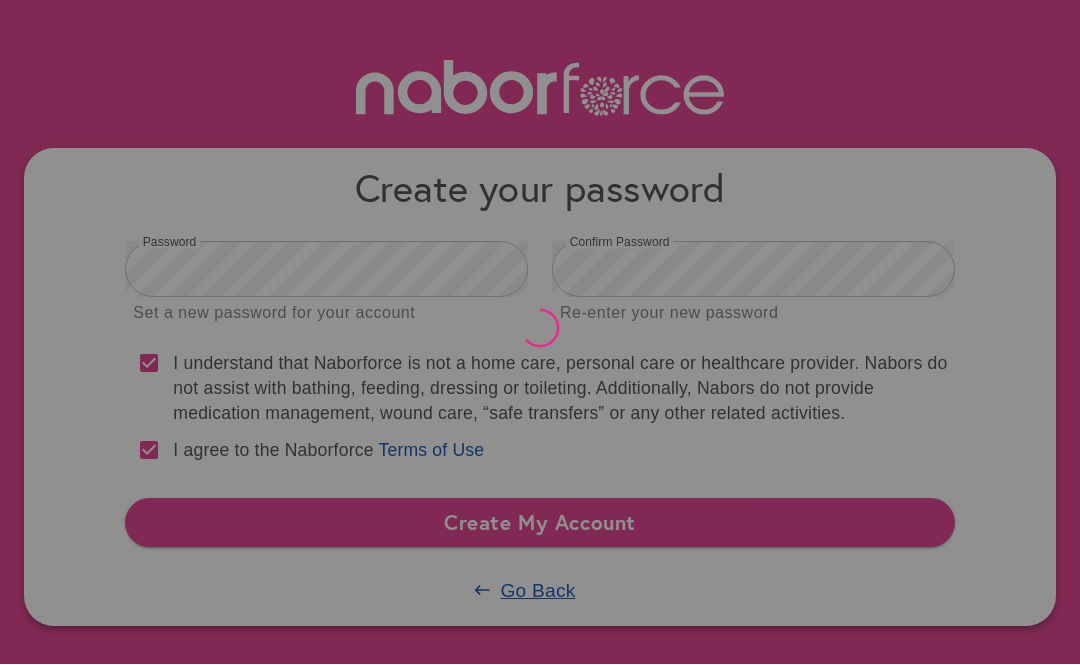 scroll, scrollTop: 0, scrollLeft: 0, axis: both 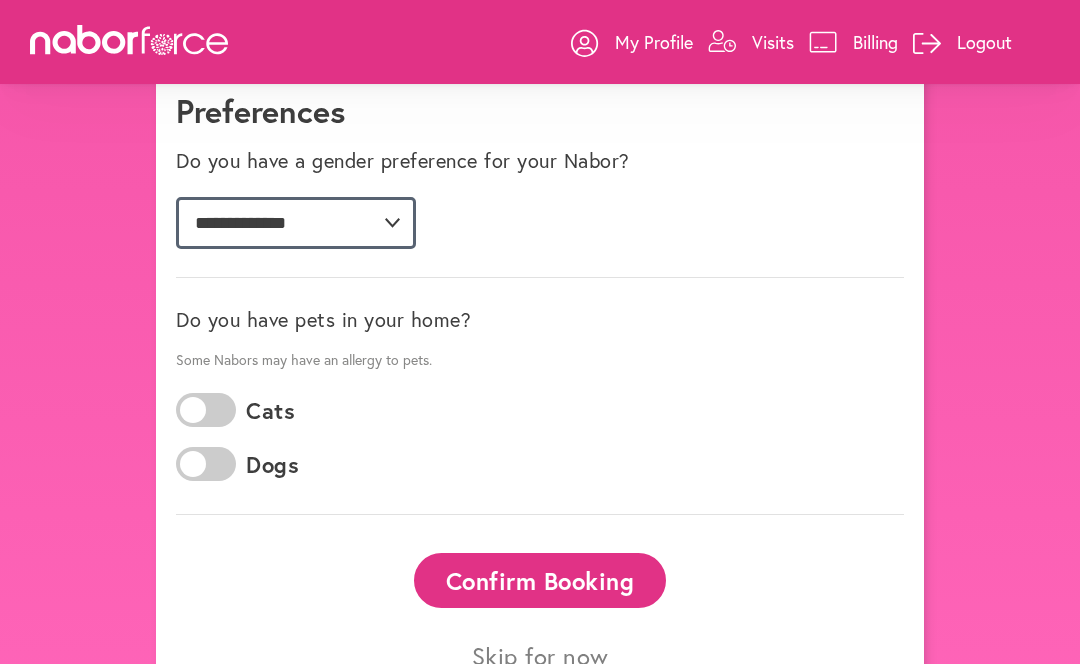 click on "**********" at bounding box center [296, 224] 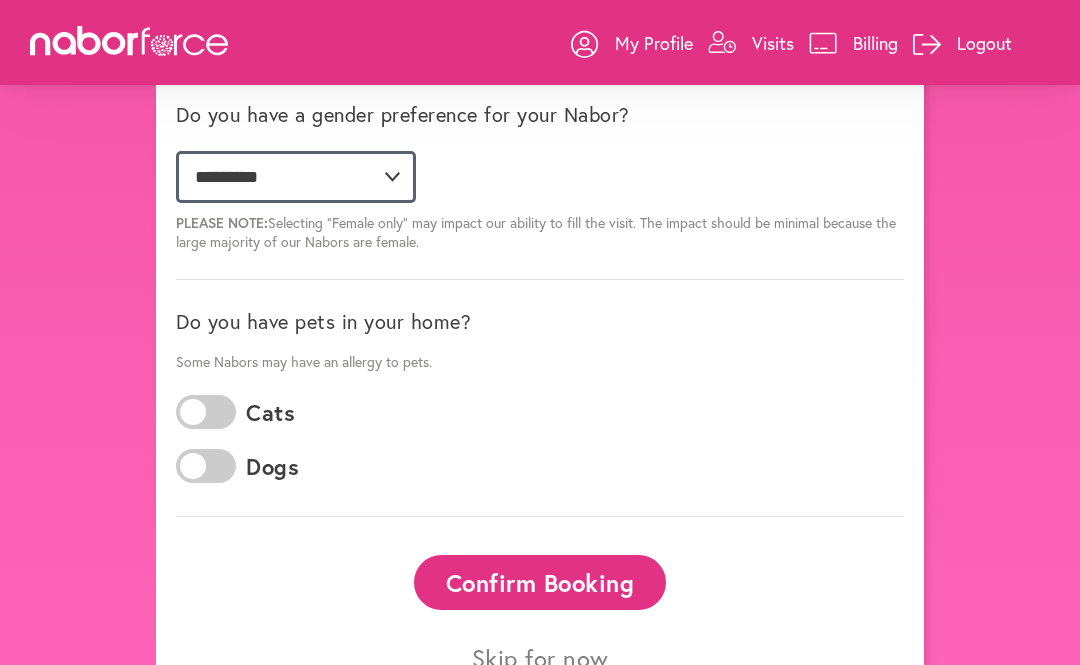 scroll, scrollTop: 1657, scrollLeft: 0, axis: vertical 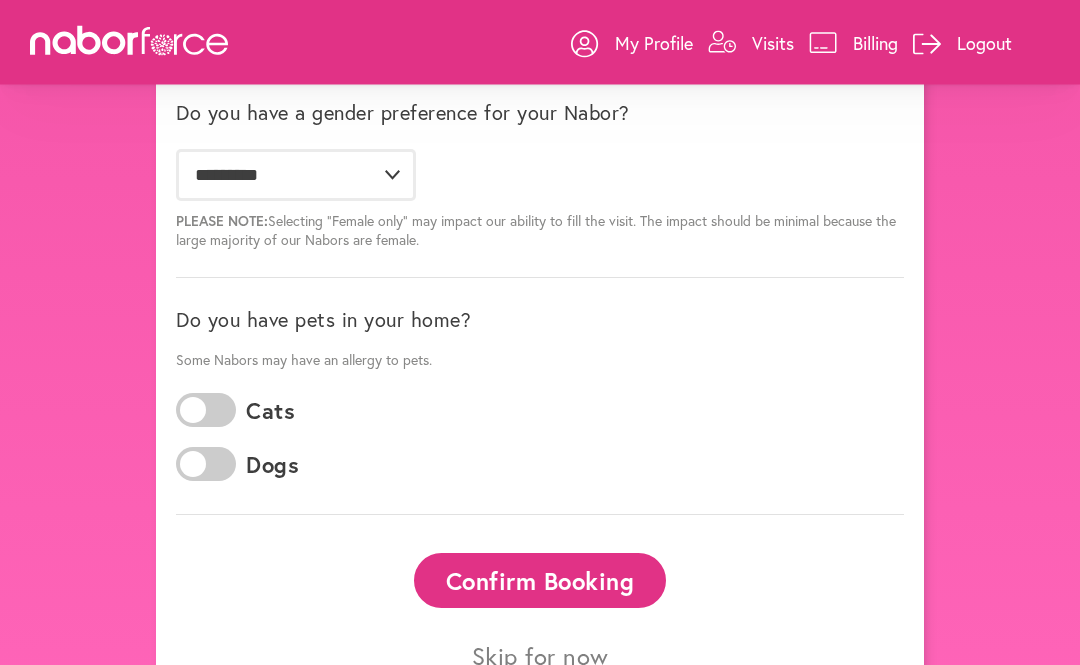 click at bounding box center [206, 411] 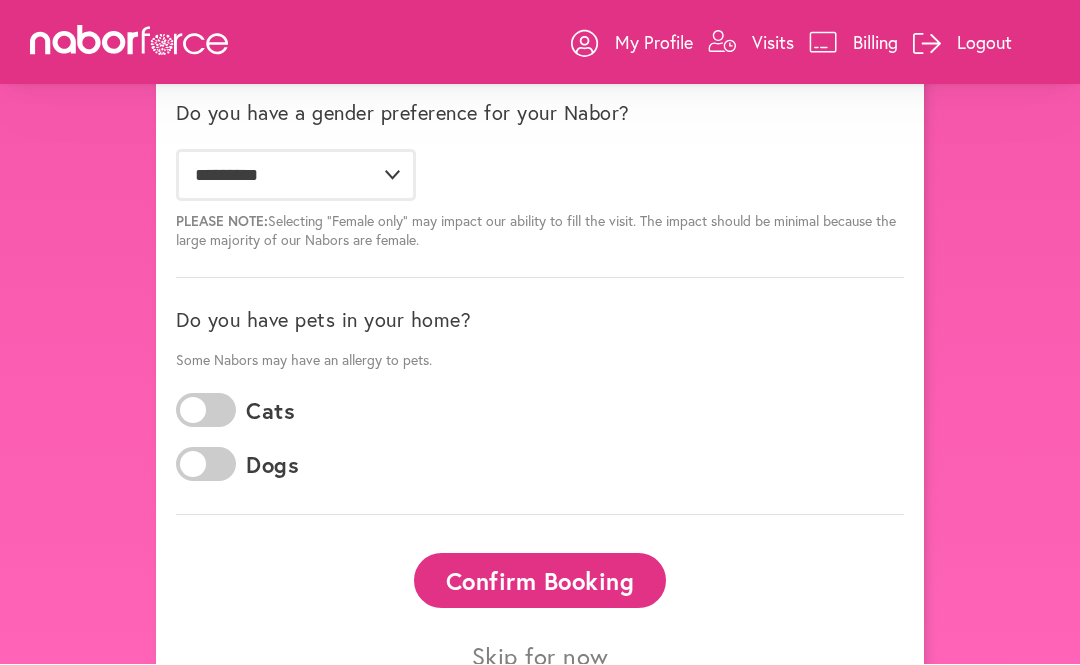click on "Skip for now" at bounding box center (540, 656) 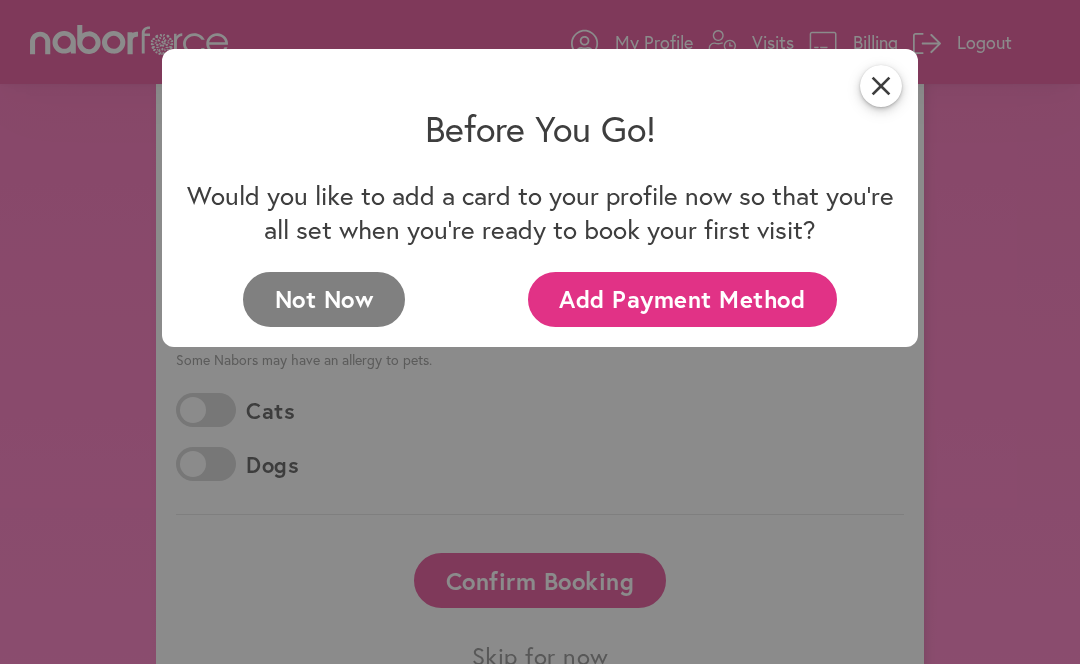 click on "Not Now" at bounding box center (324, 300) 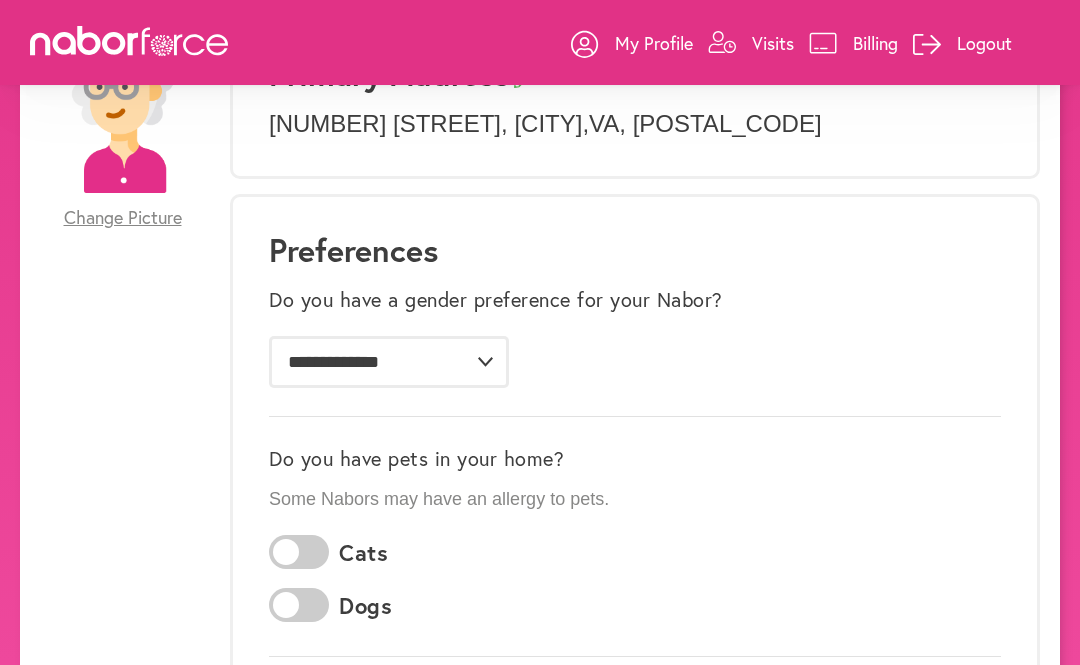 scroll, scrollTop: 204, scrollLeft: 0, axis: vertical 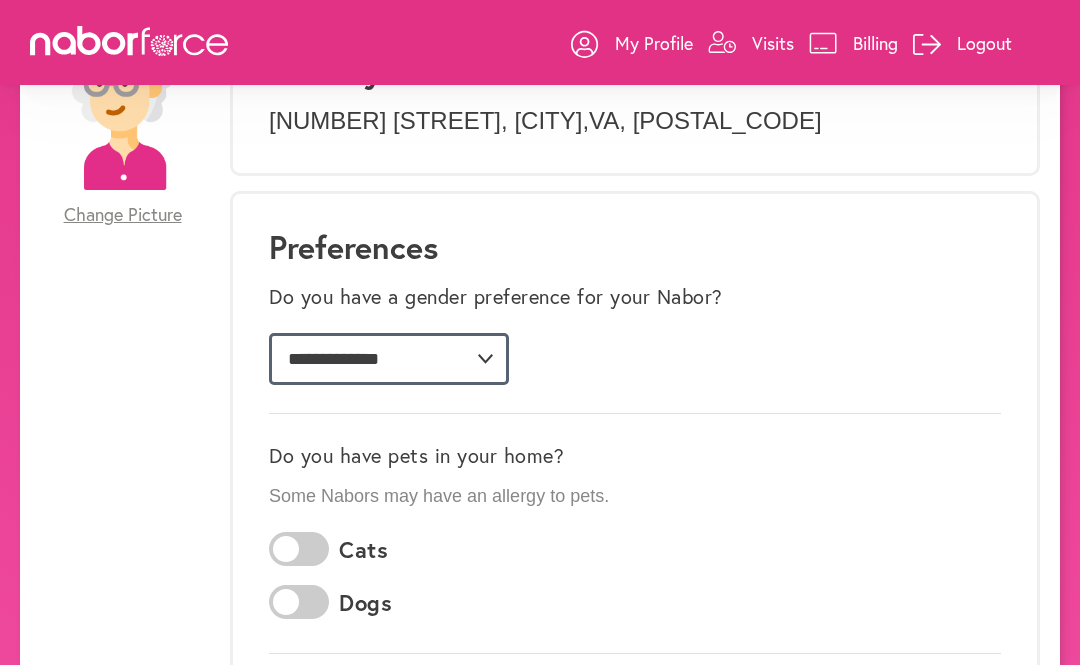 click on "**********" at bounding box center [389, 359] 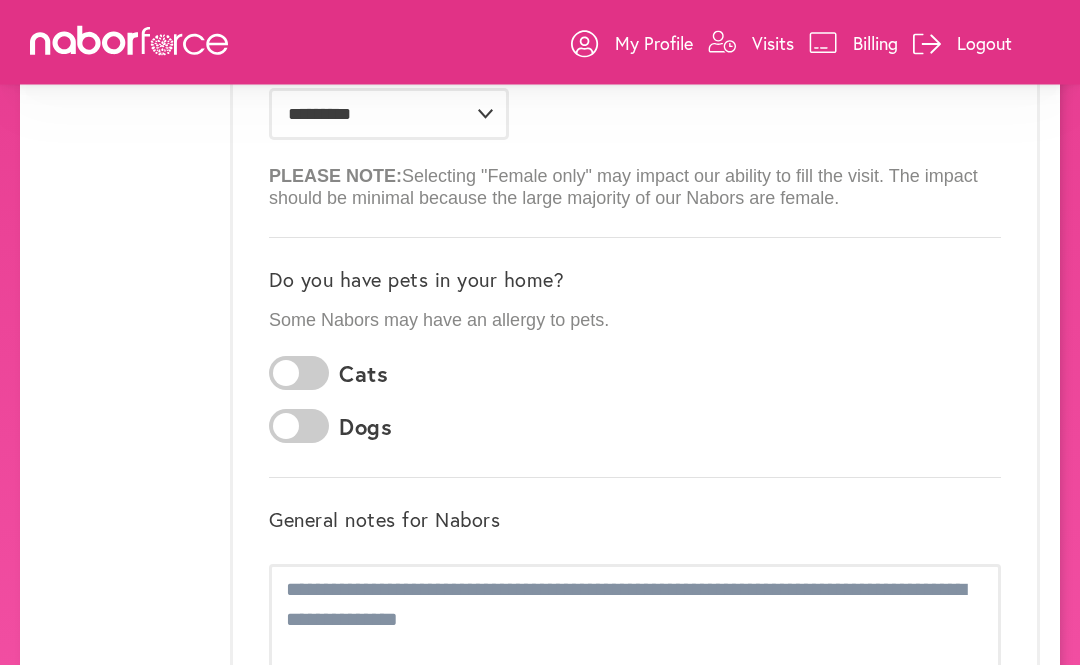 click at bounding box center [299, 374] 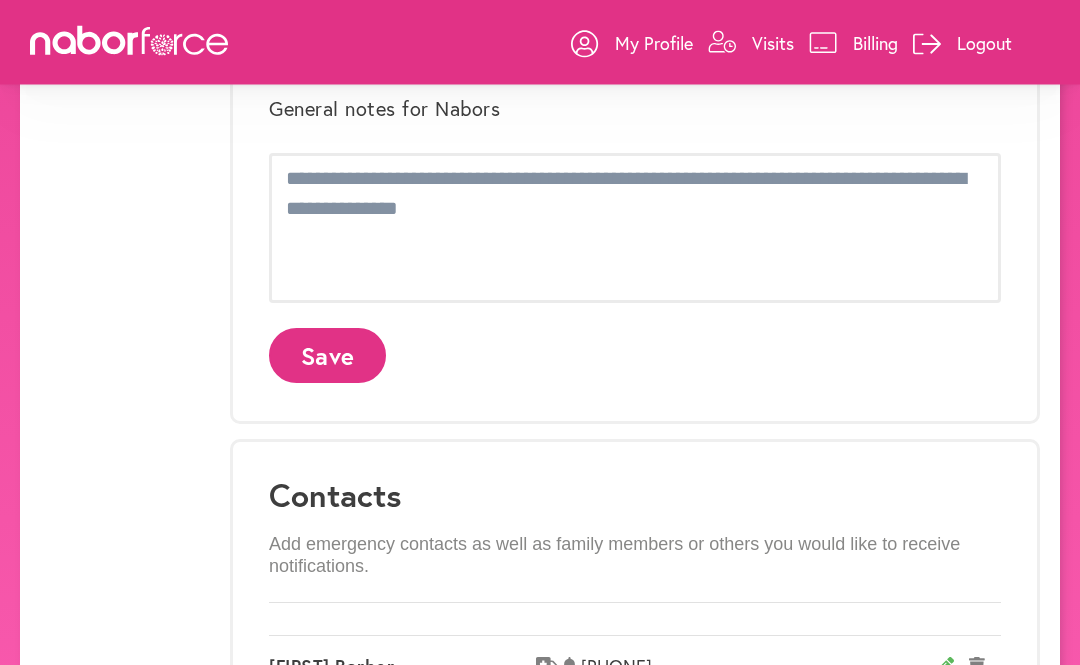 click on "Save" 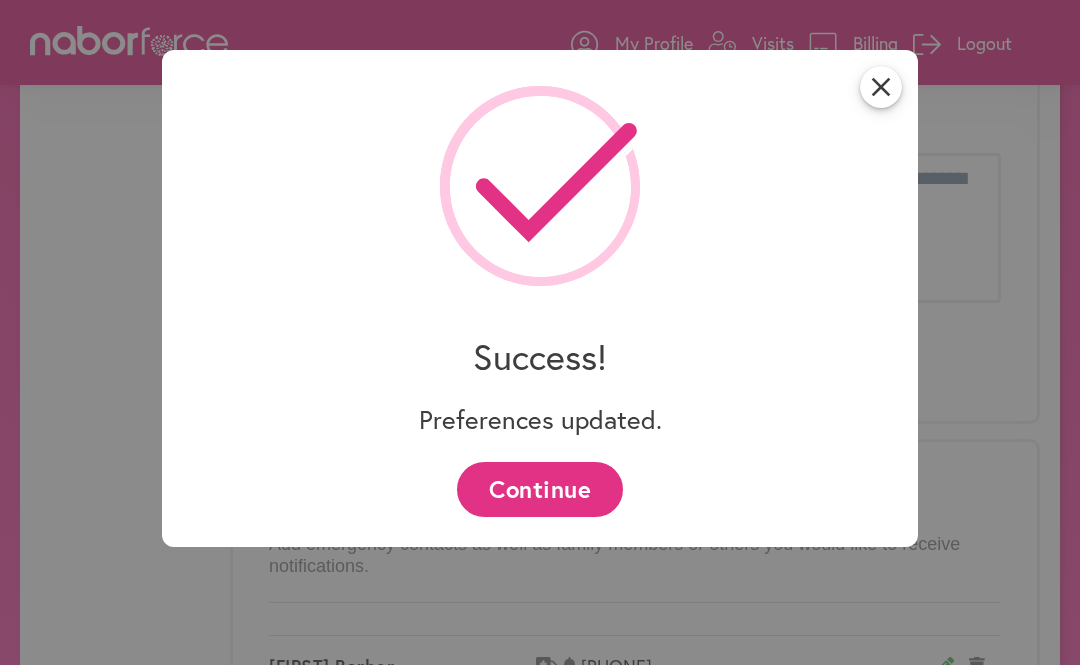scroll, scrollTop: 0, scrollLeft: 0, axis: both 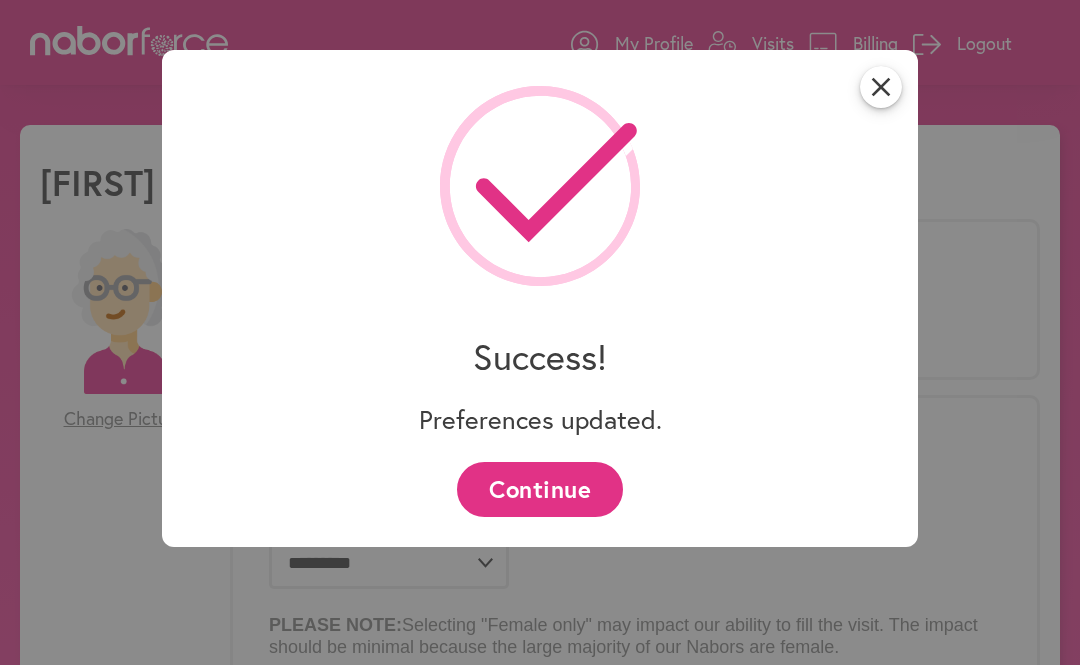 click on "Continue" at bounding box center (539, 489) 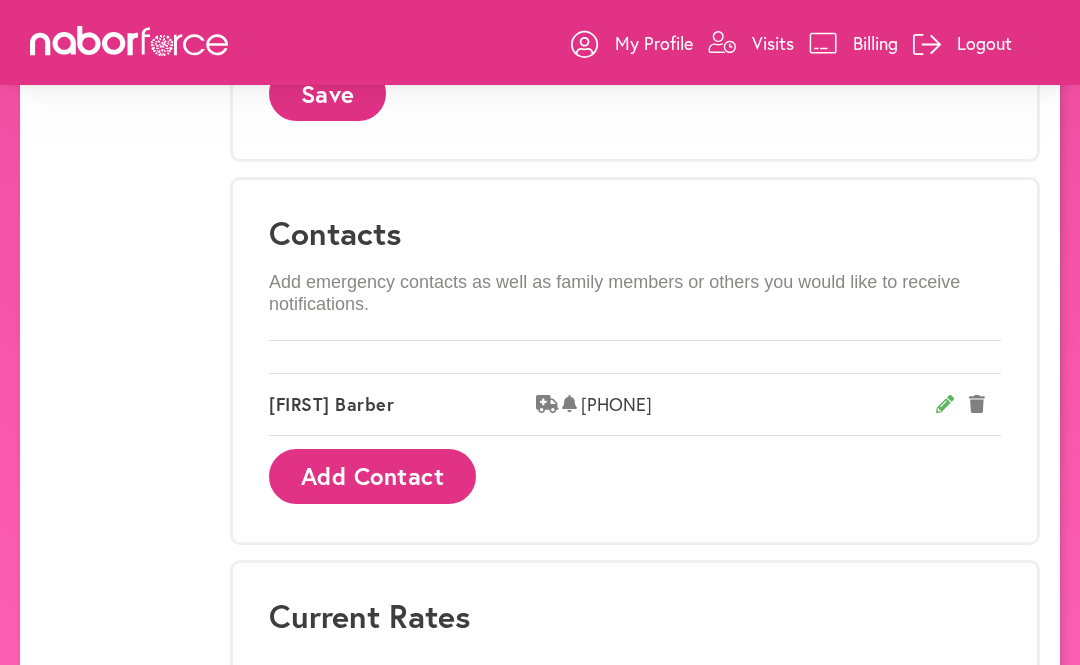 scroll, scrollTop: 1298, scrollLeft: 0, axis: vertical 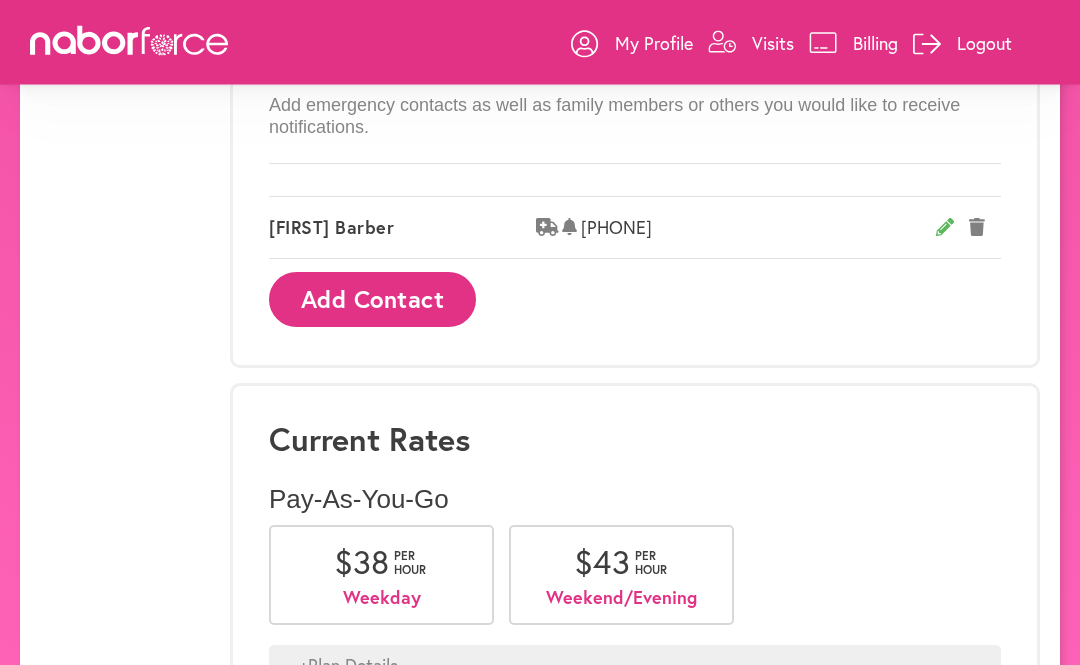 click on "+  Plan Details" at bounding box center [635, 667] 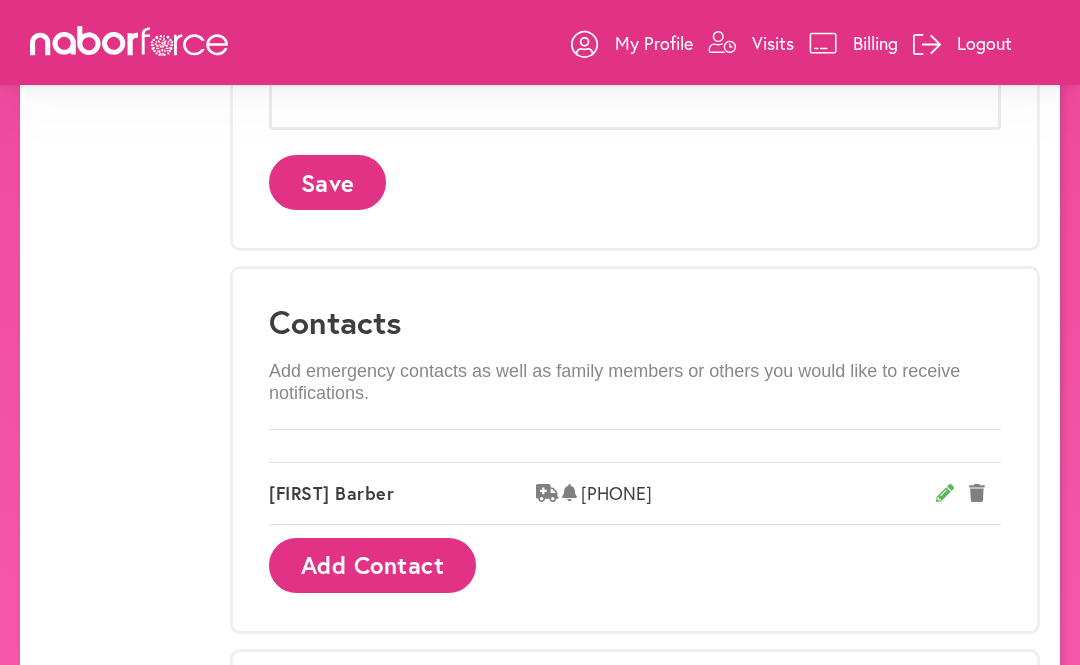 scroll, scrollTop: 1031, scrollLeft: 0, axis: vertical 